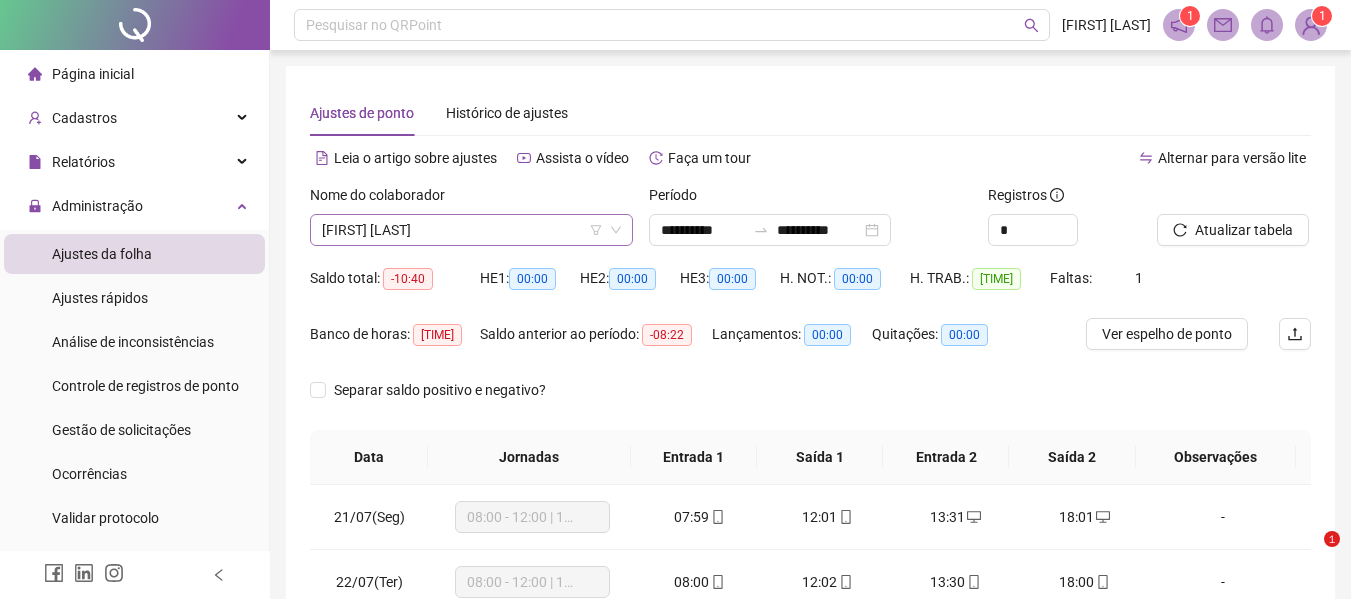 scroll, scrollTop: 0, scrollLeft: 0, axis: both 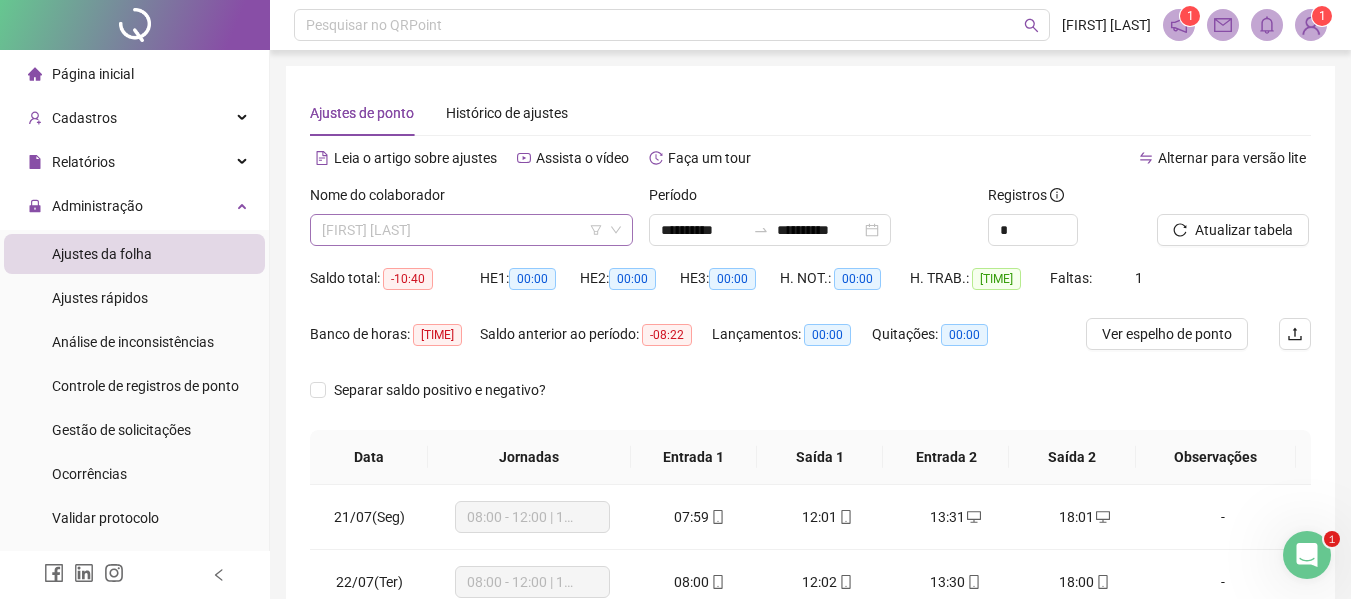 click on "[FIRST] [LAST]" at bounding box center [471, 230] 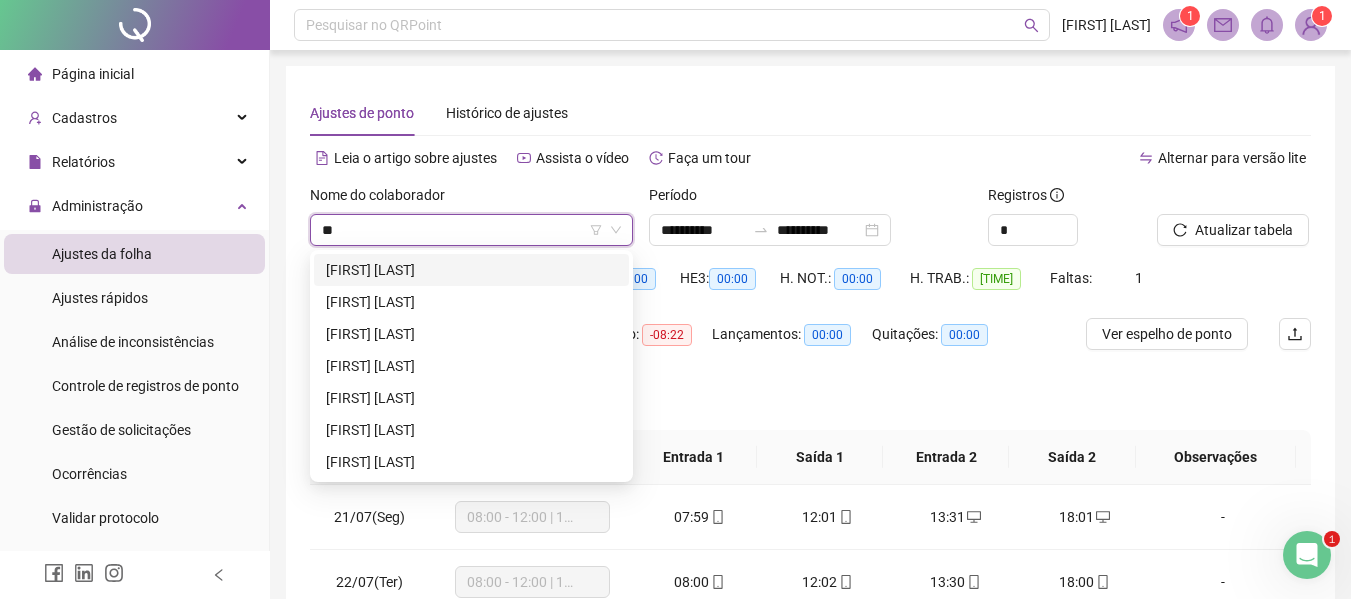scroll, scrollTop: 0, scrollLeft: 0, axis: both 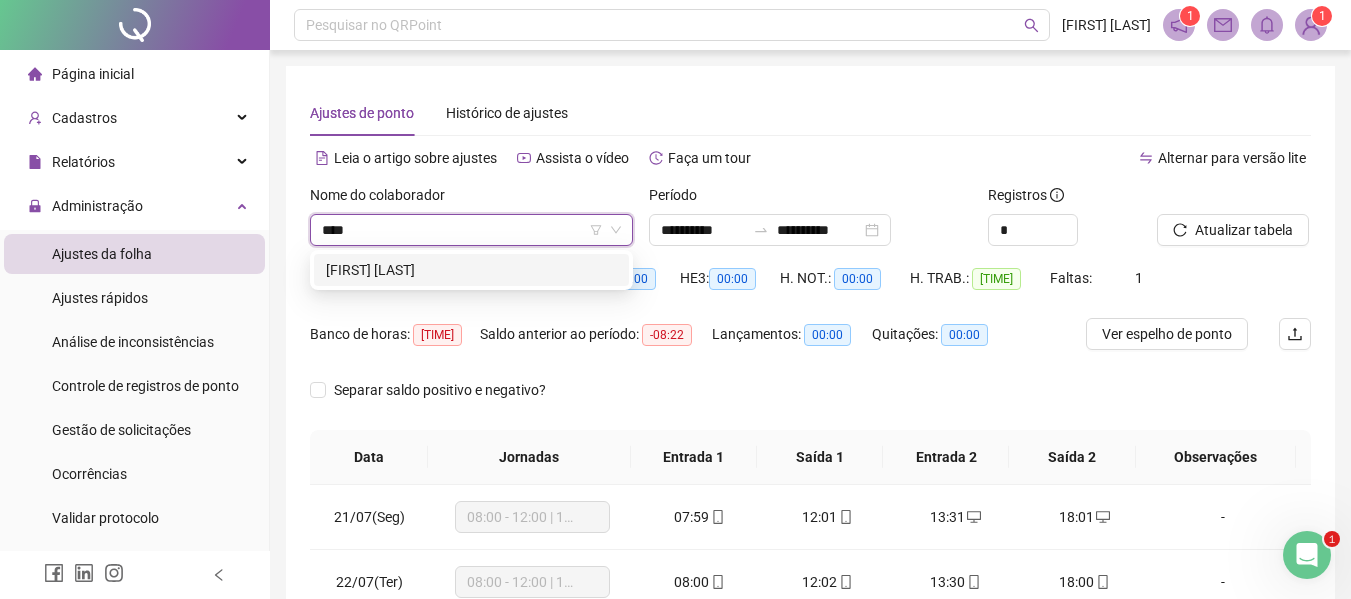 type on "*****" 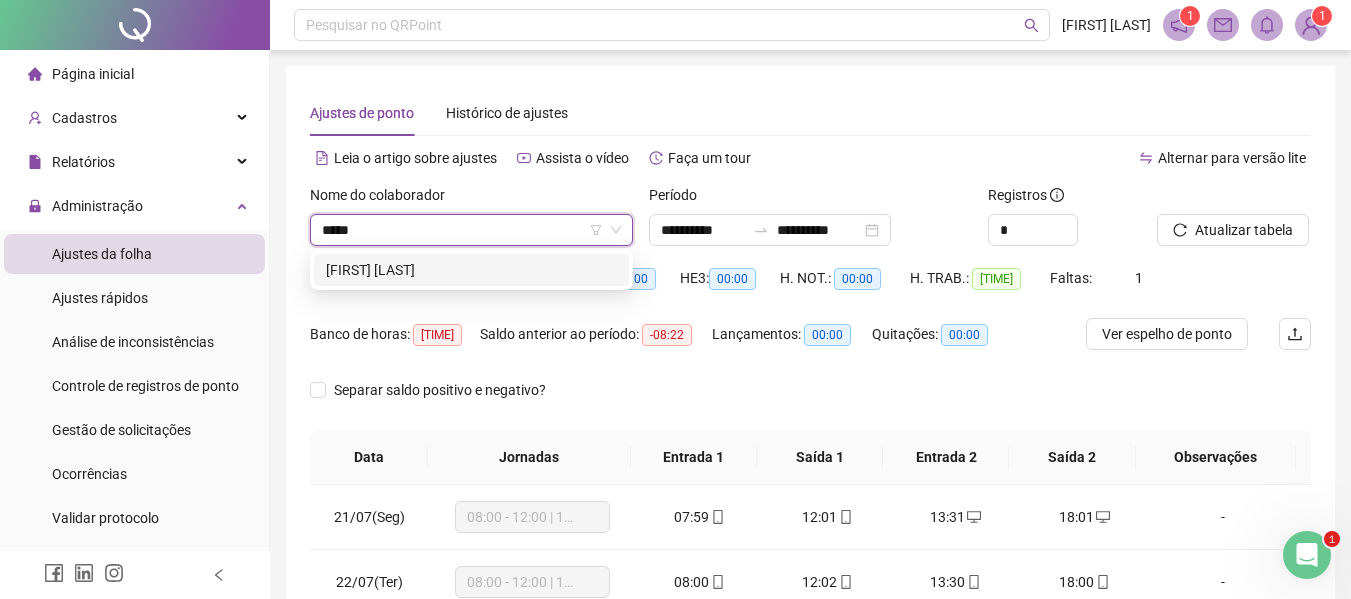click on "[FIRST] [LAST]" at bounding box center [471, 270] 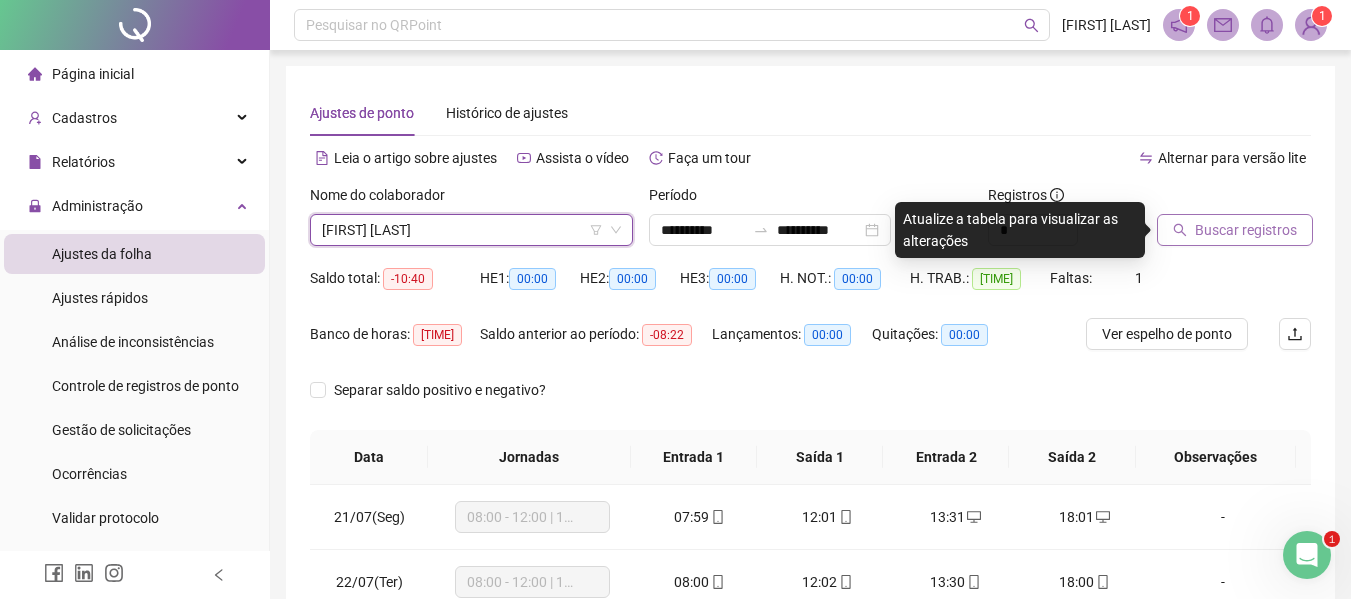 click on "Buscar registros" at bounding box center [1246, 230] 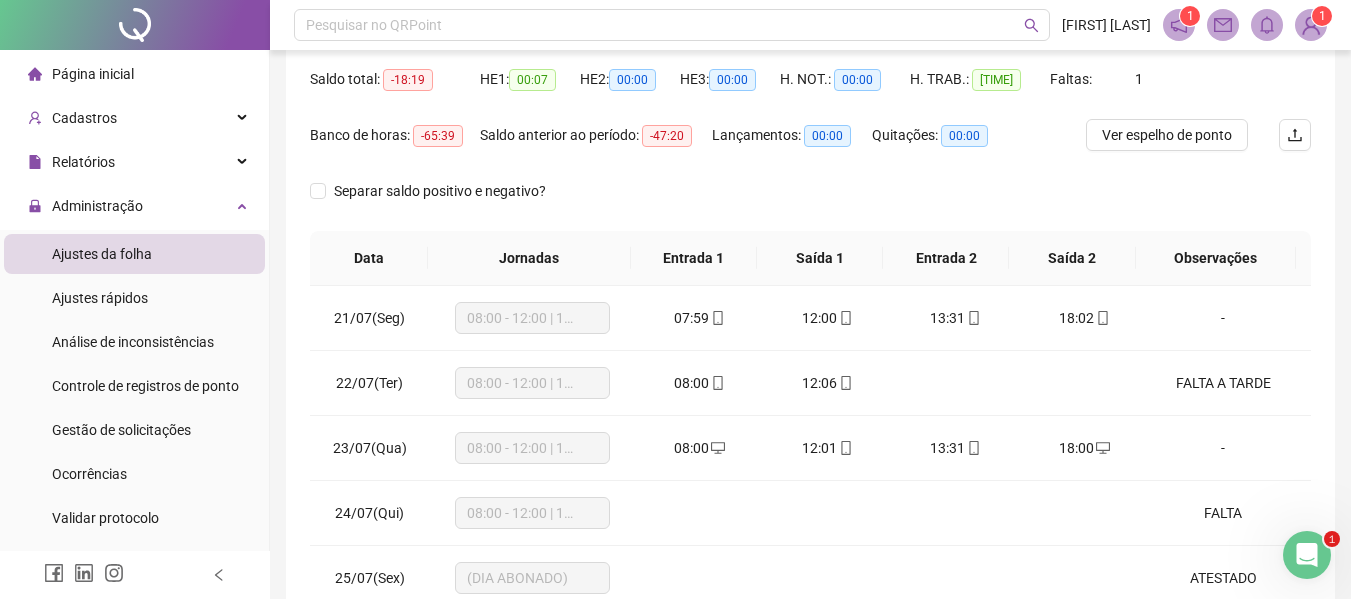 scroll, scrollTop: 200, scrollLeft: 0, axis: vertical 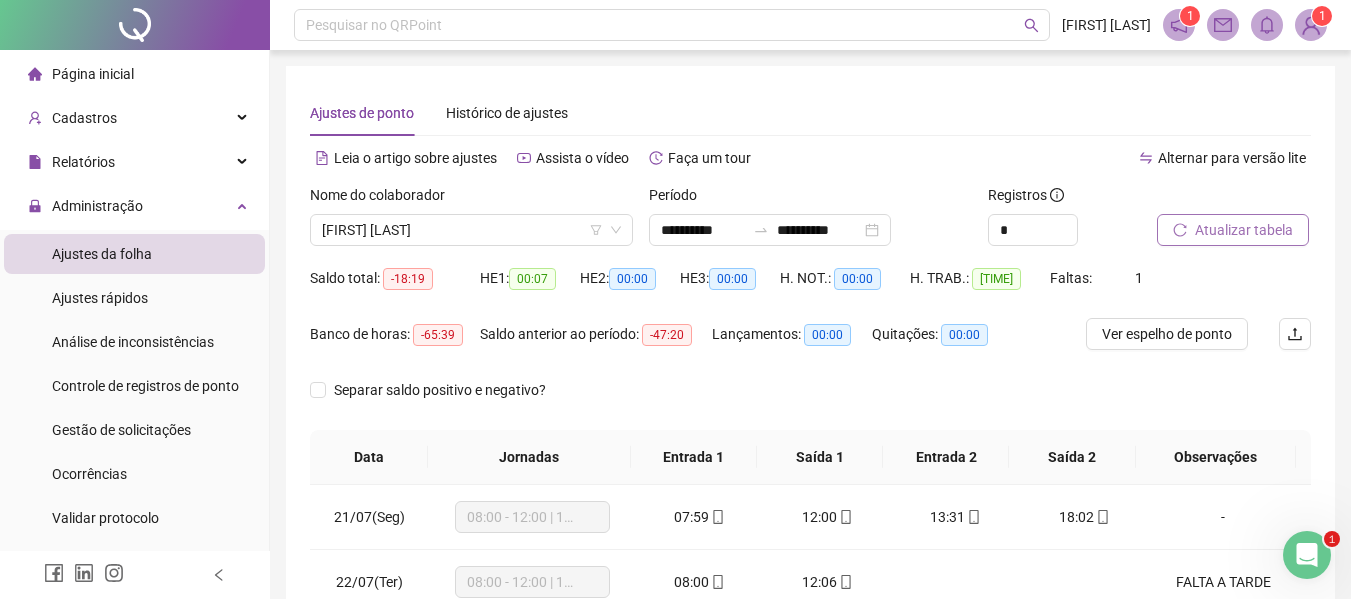 click on "Nome do colaborador" at bounding box center [471, 199] 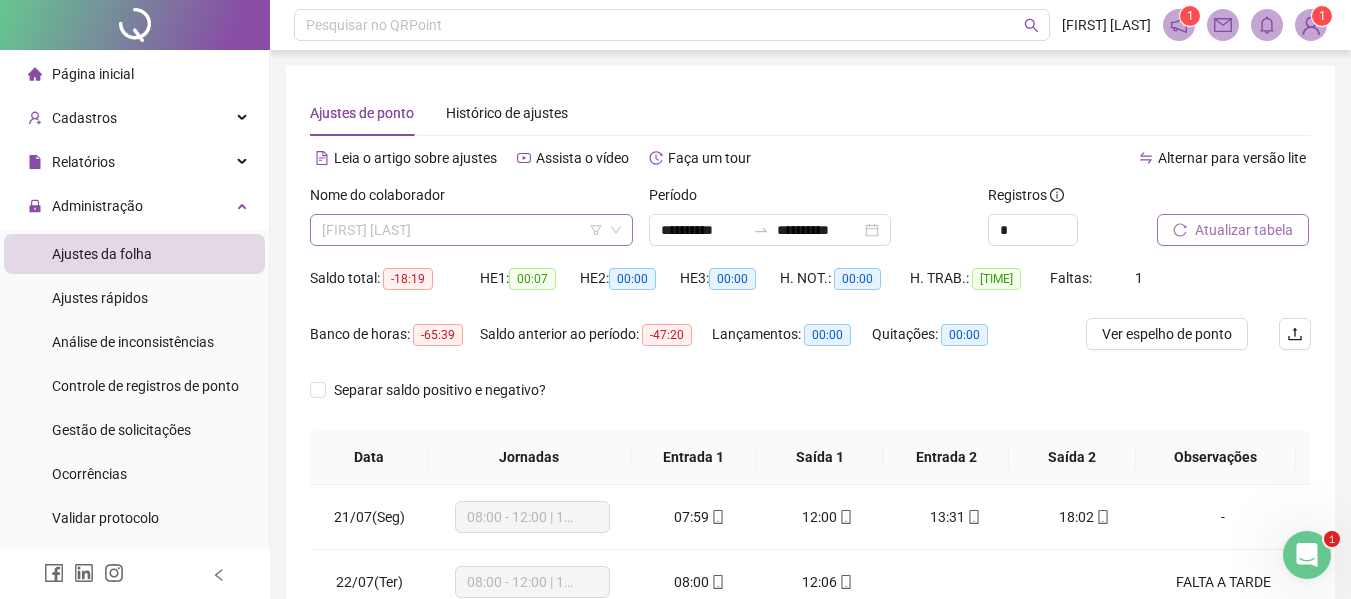 click on "[FIRST] [LAST]" at bounding box center [471, 230] 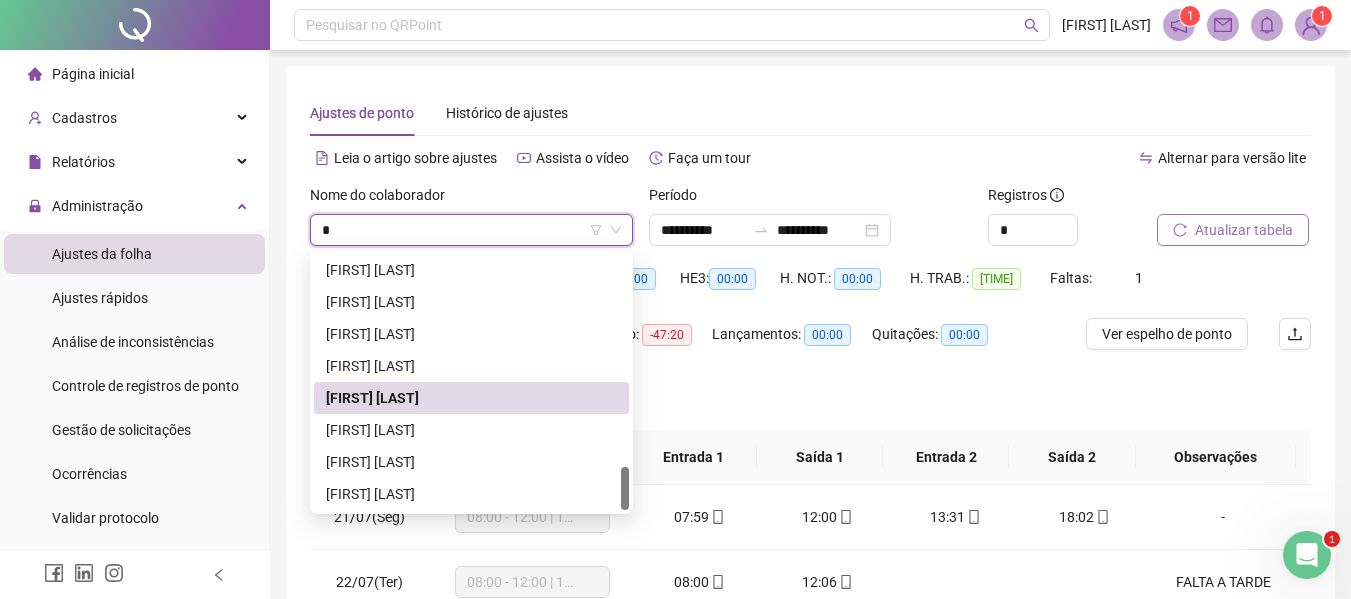 scroll, scrollTop: 384, scrollLeft: 0, axis: vertical 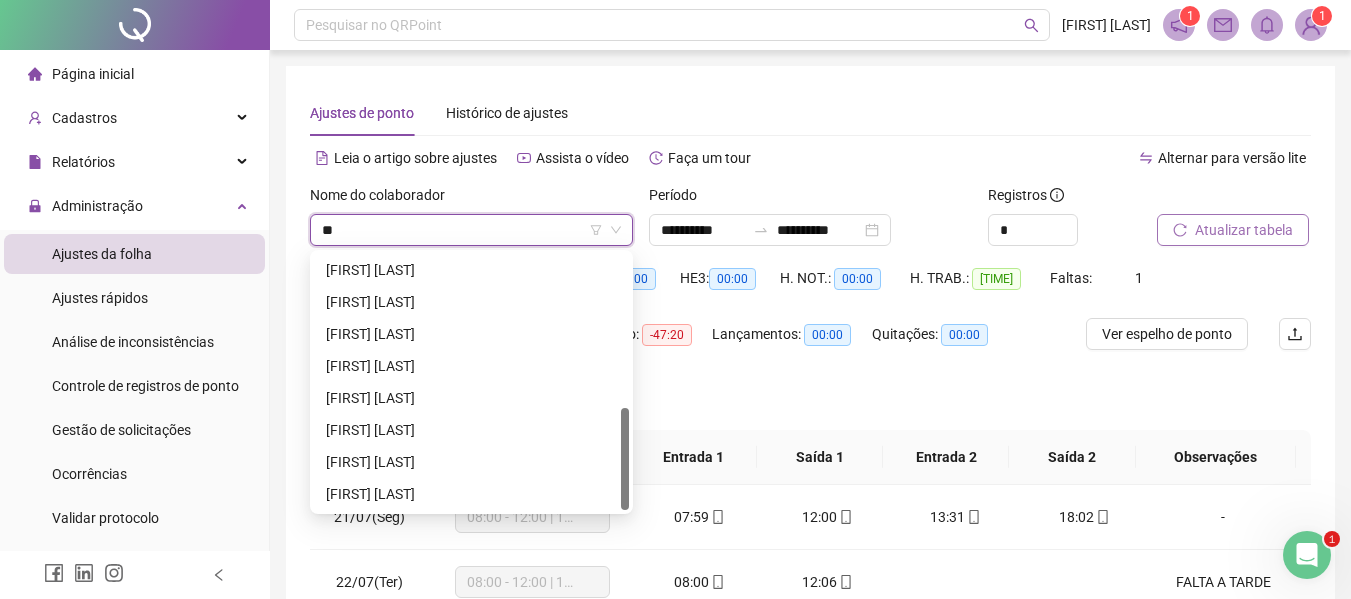 type on "***" 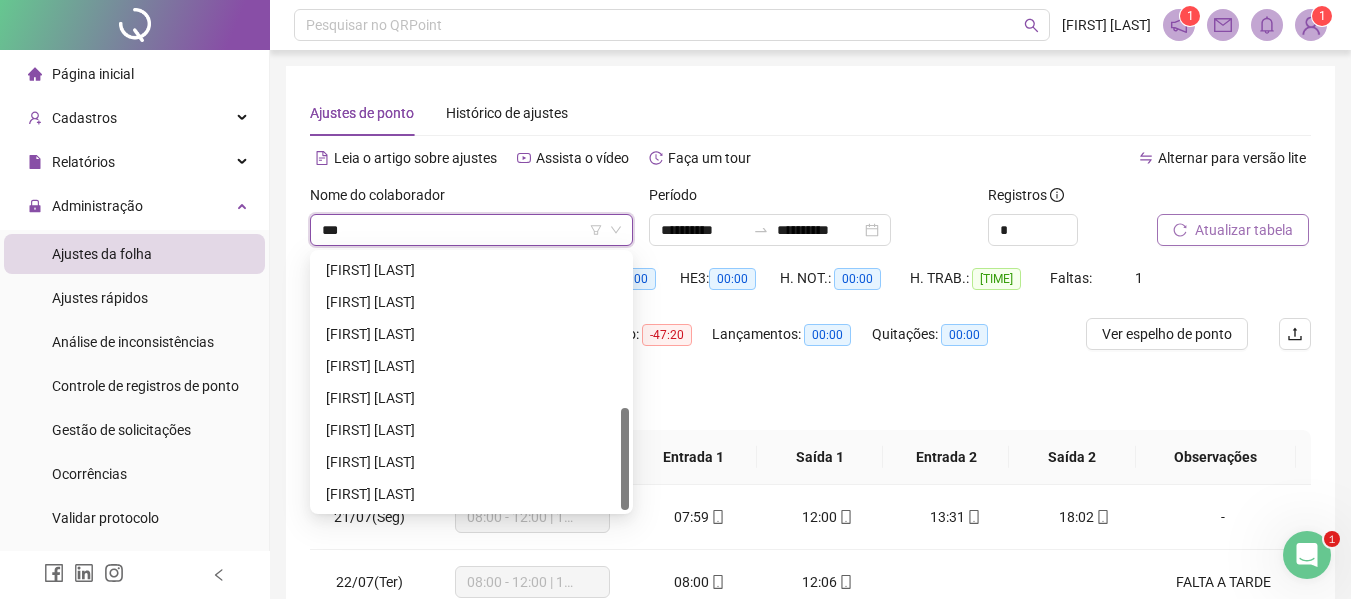 scroll, scrollTop: 0, scrollLeft: 0, axis: both 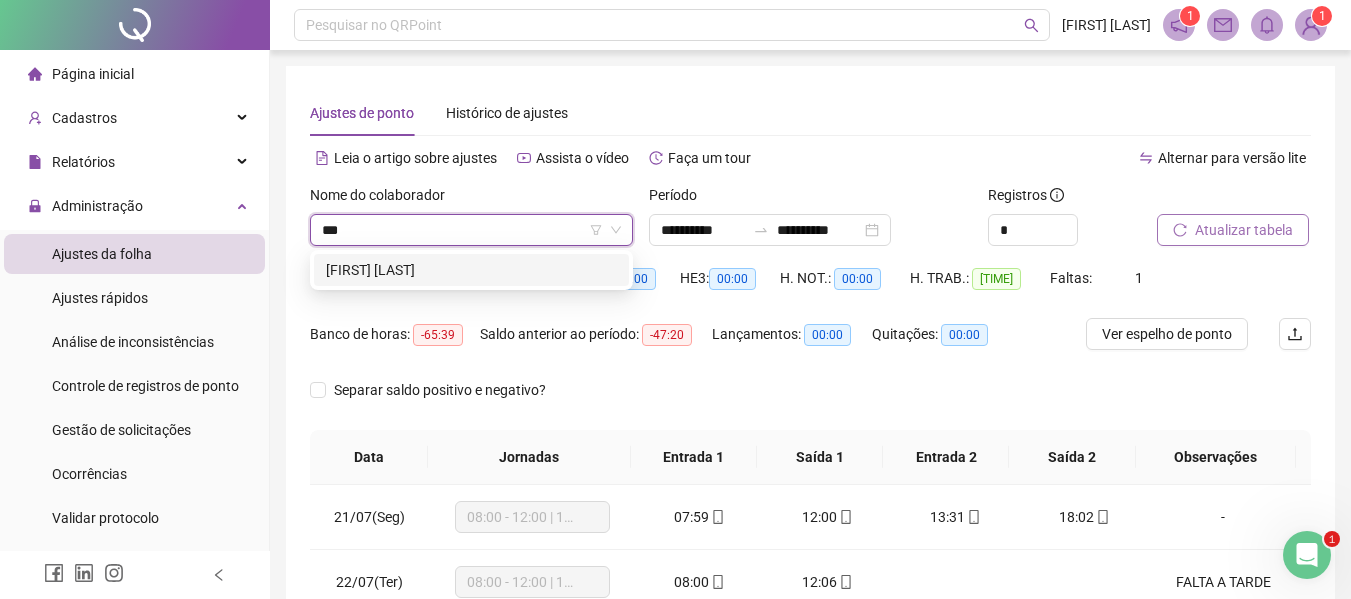 click on "[FIRST] [LAST]" at bounding box center [471, 270] 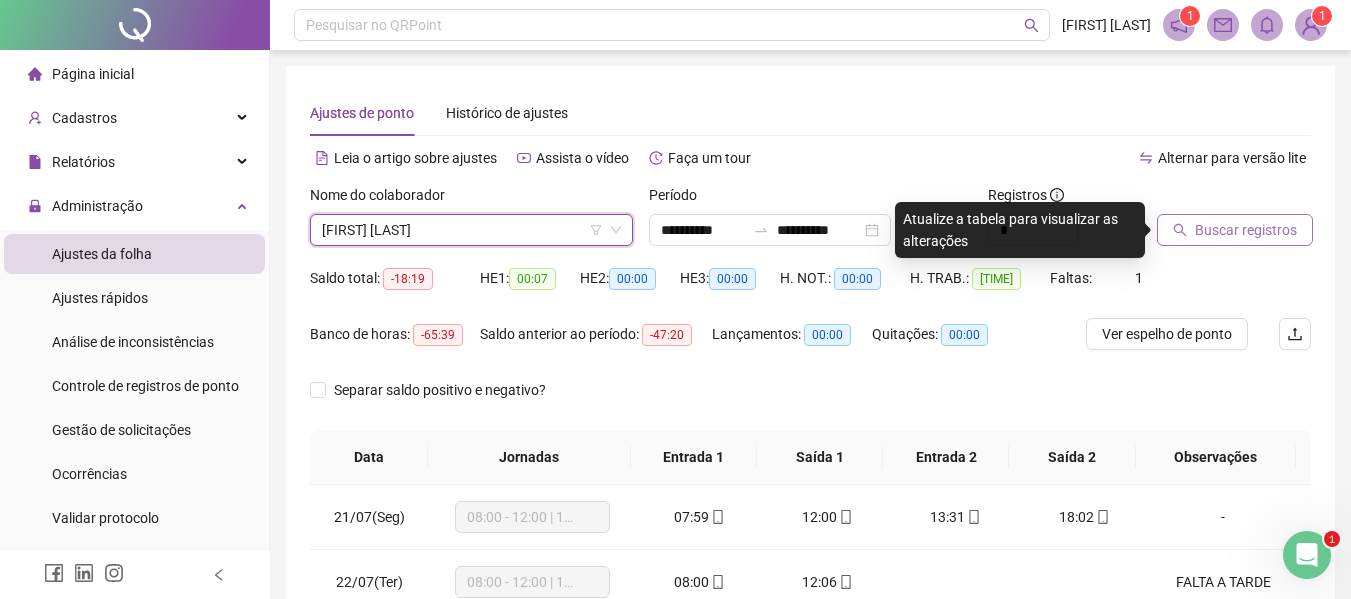 click on "Buscar registros" at bounding box center [1246, 230] 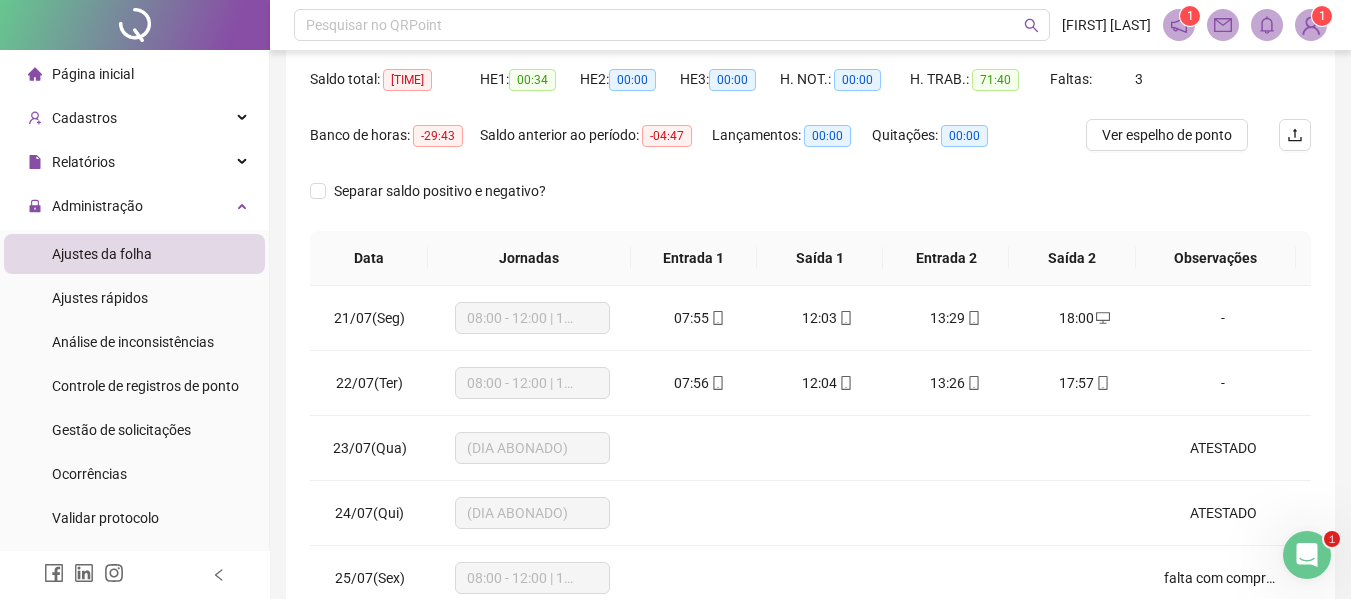 scroll, scrollTop: 200, scrollLeft: 0, axis: vertical 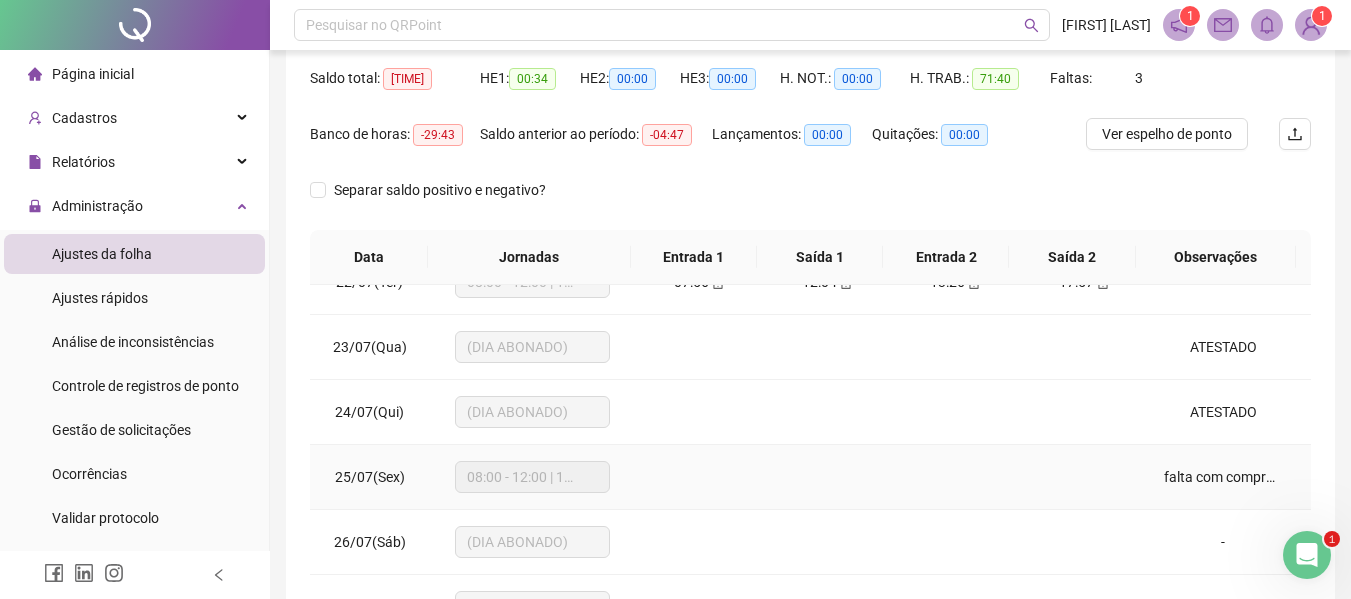 click at bounding box center (1084, 477) 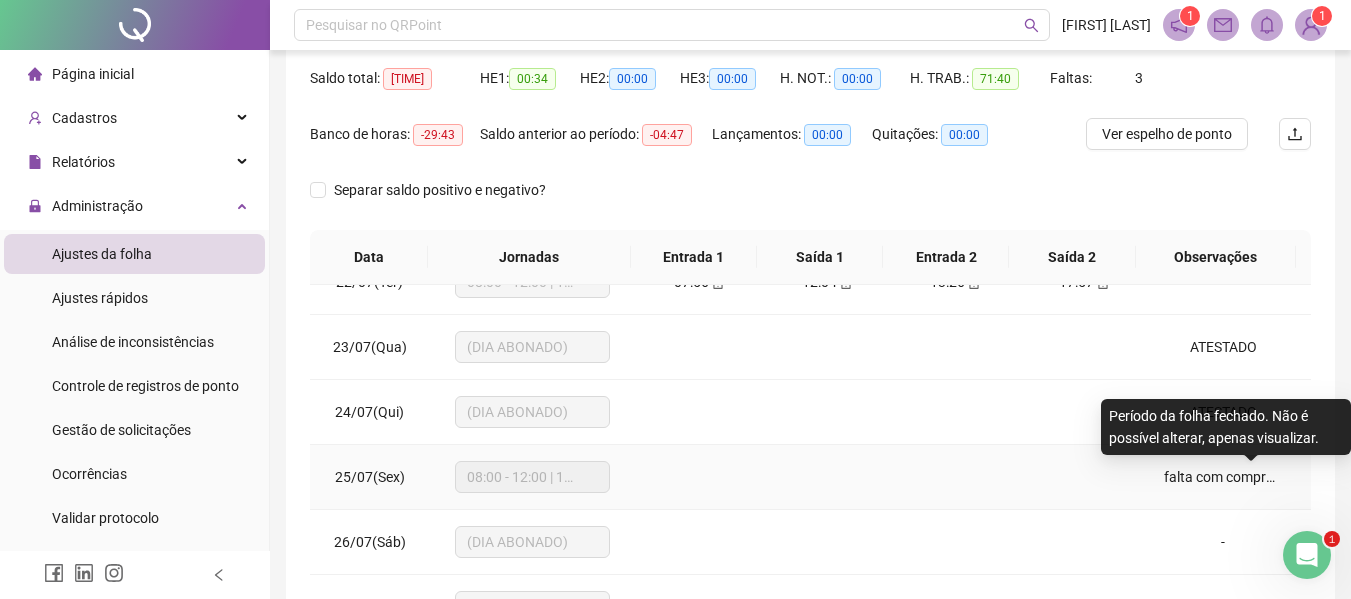 click on "falta com comprovante de consulta" at bounding box center [1274, 477] 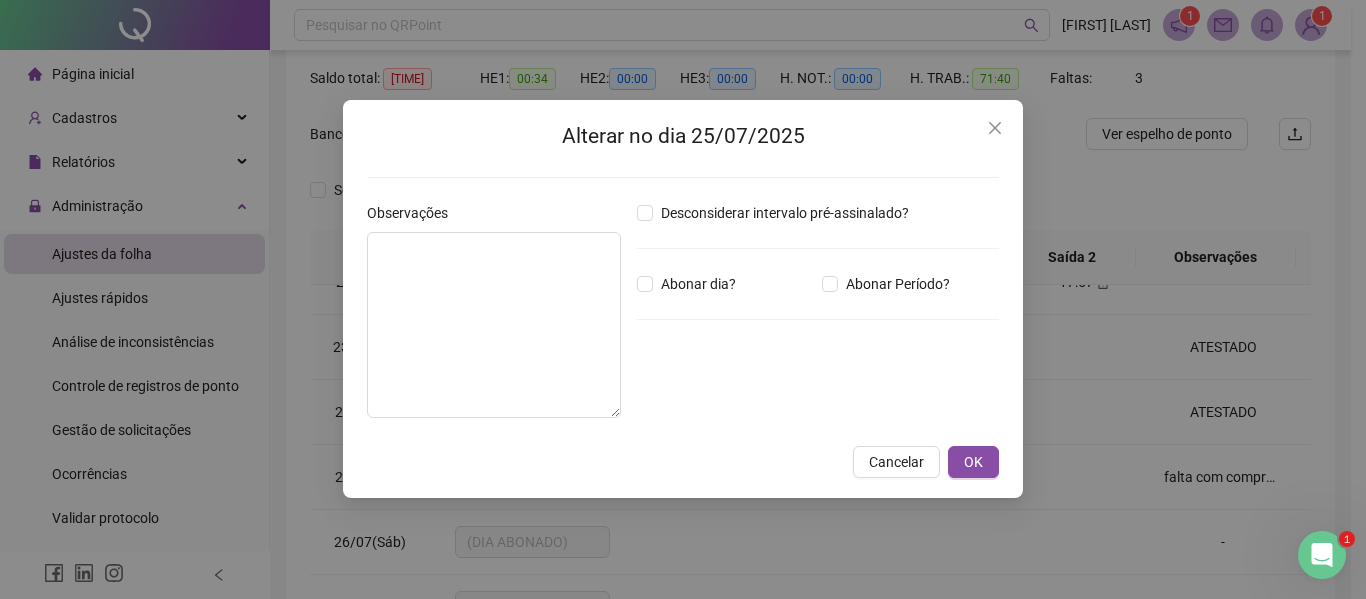type on "**********" 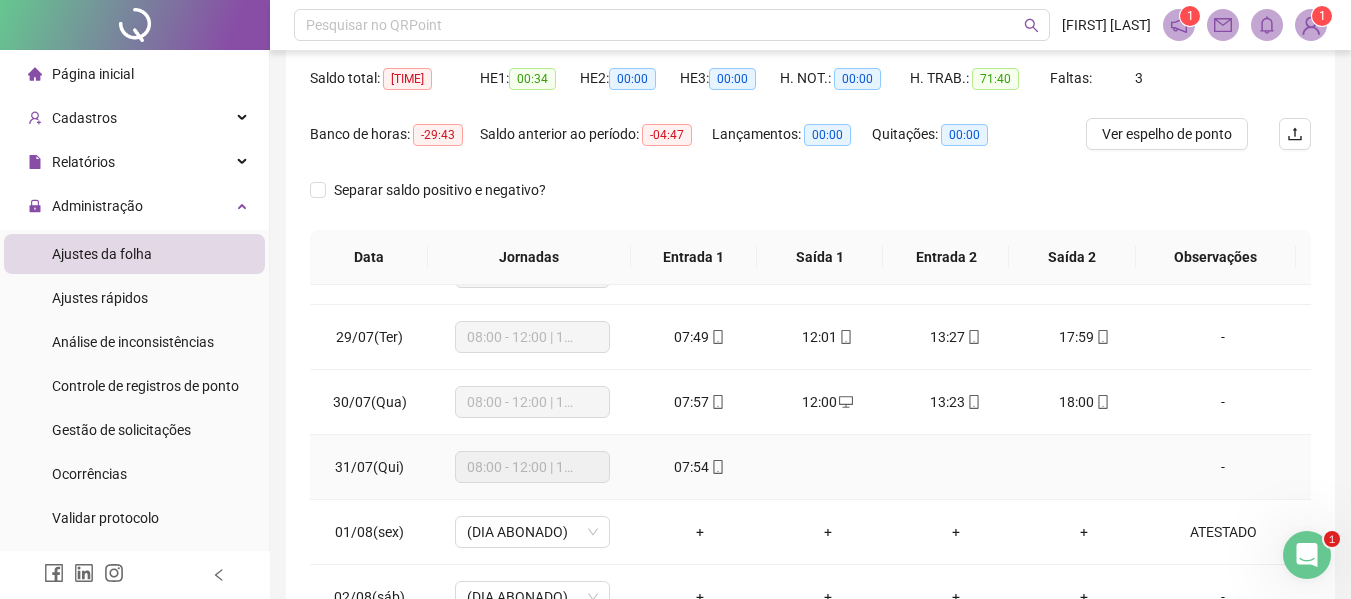 scroll, scrollTop: 548, scrollLeft: 0, axis: vertical 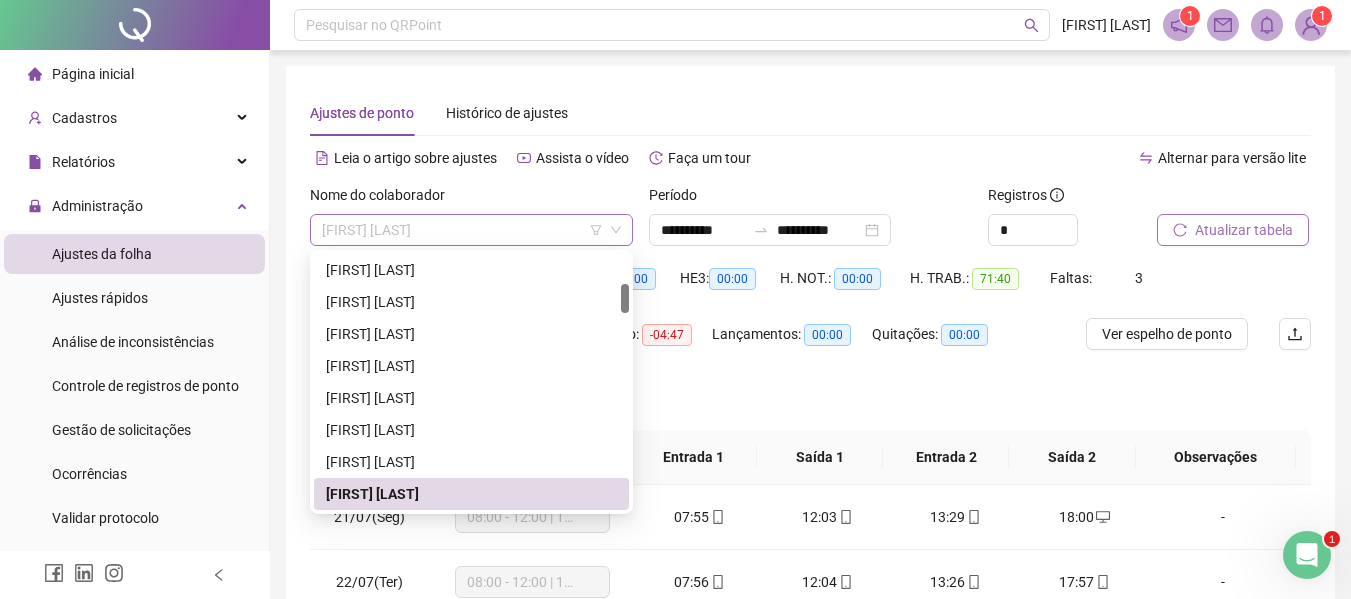 click on "[FIRST] [LAST]" at bounding box center [471, 230] 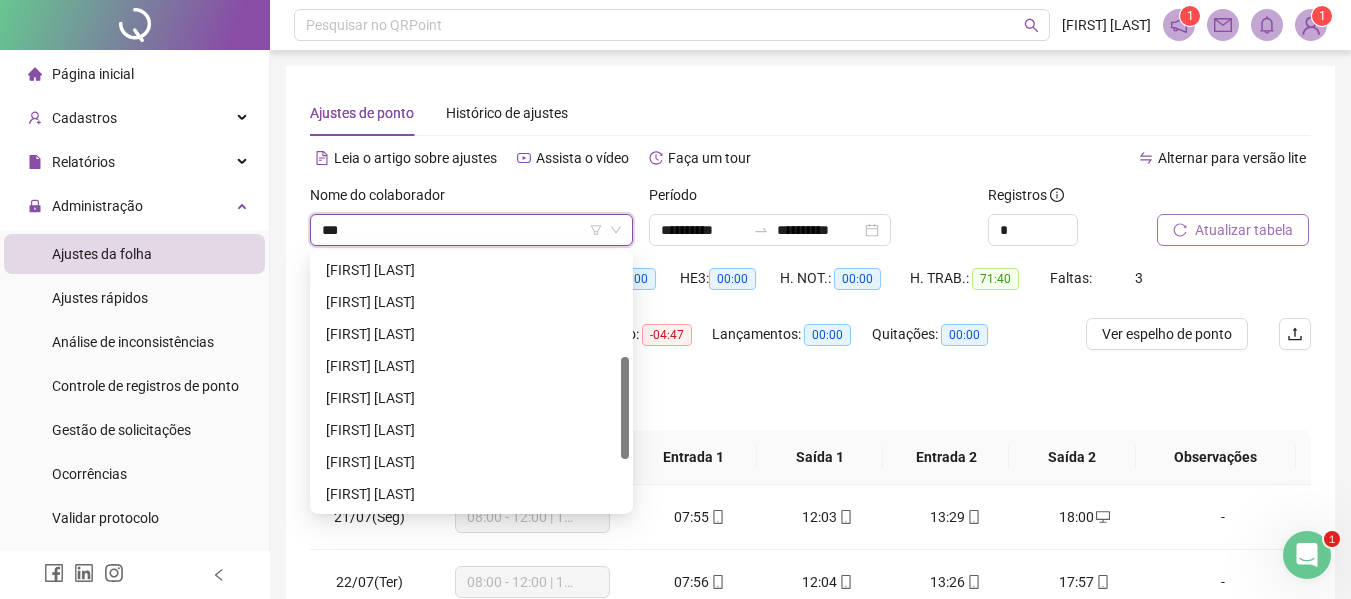scroll, scrollTop: 0, scrollLeft: 0, axis: both 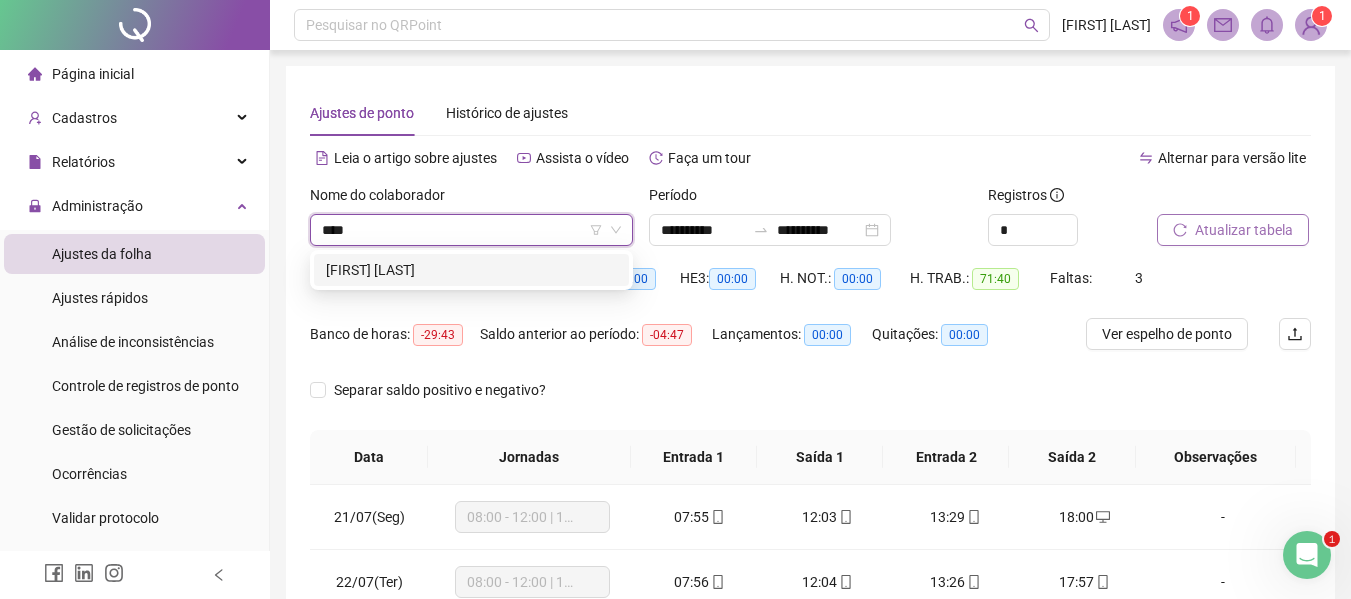 type on "*****" 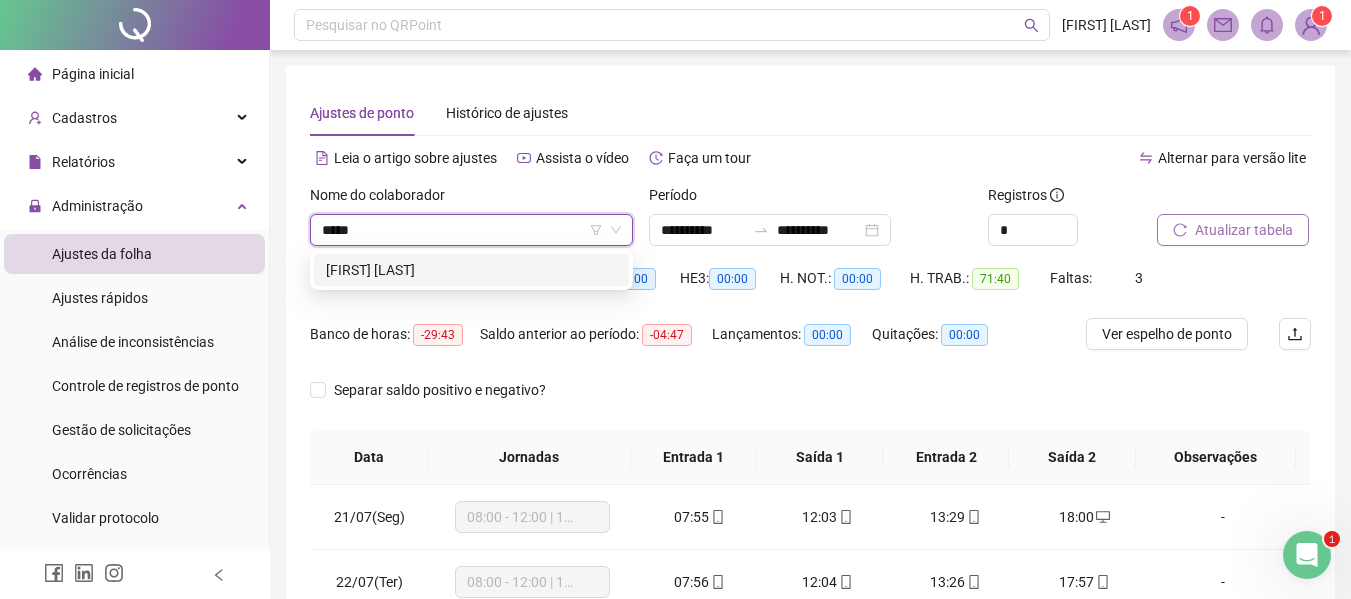 click on "[FIRST] [LAST]" at bounding box center [471, 270] 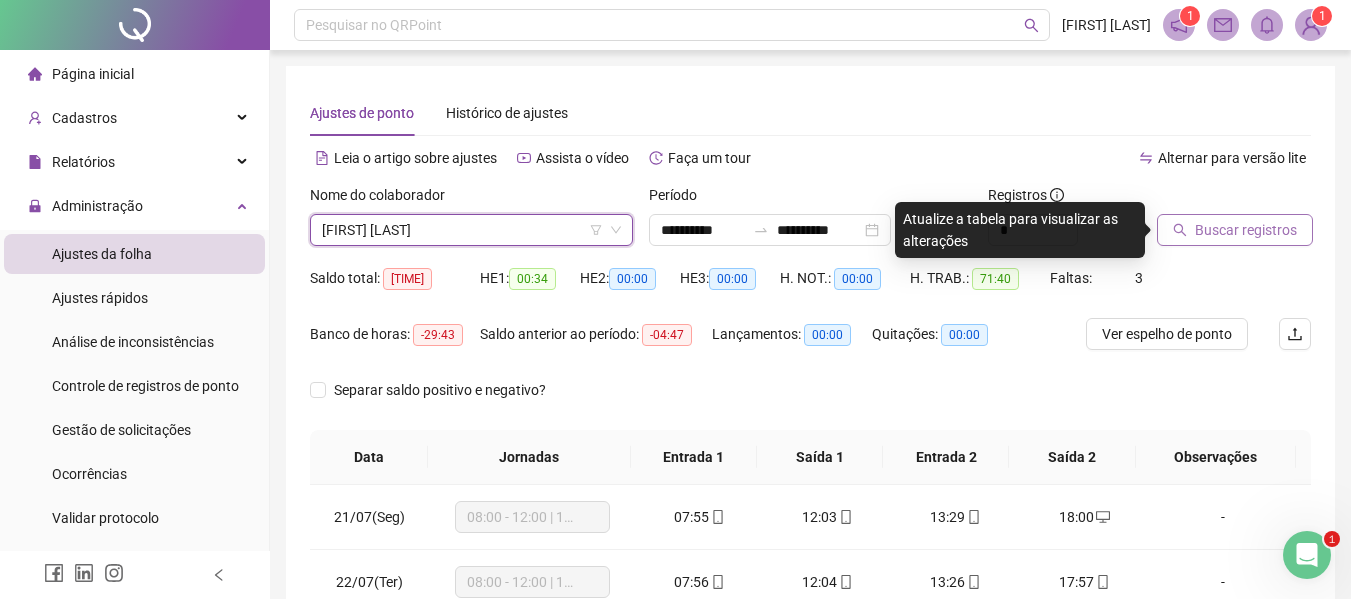 click on "Buscar registros" at bounding box center [1235, 230] 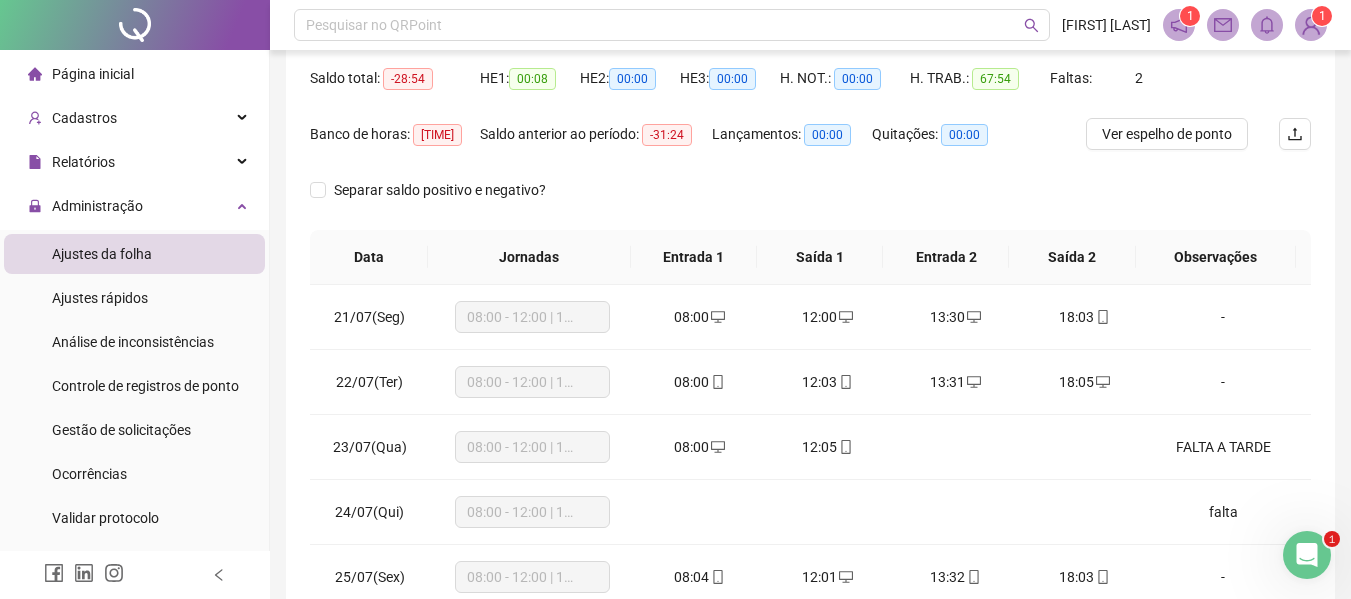 scroll, scrollTop: 300, scrollLeft: 0, axis: vertical 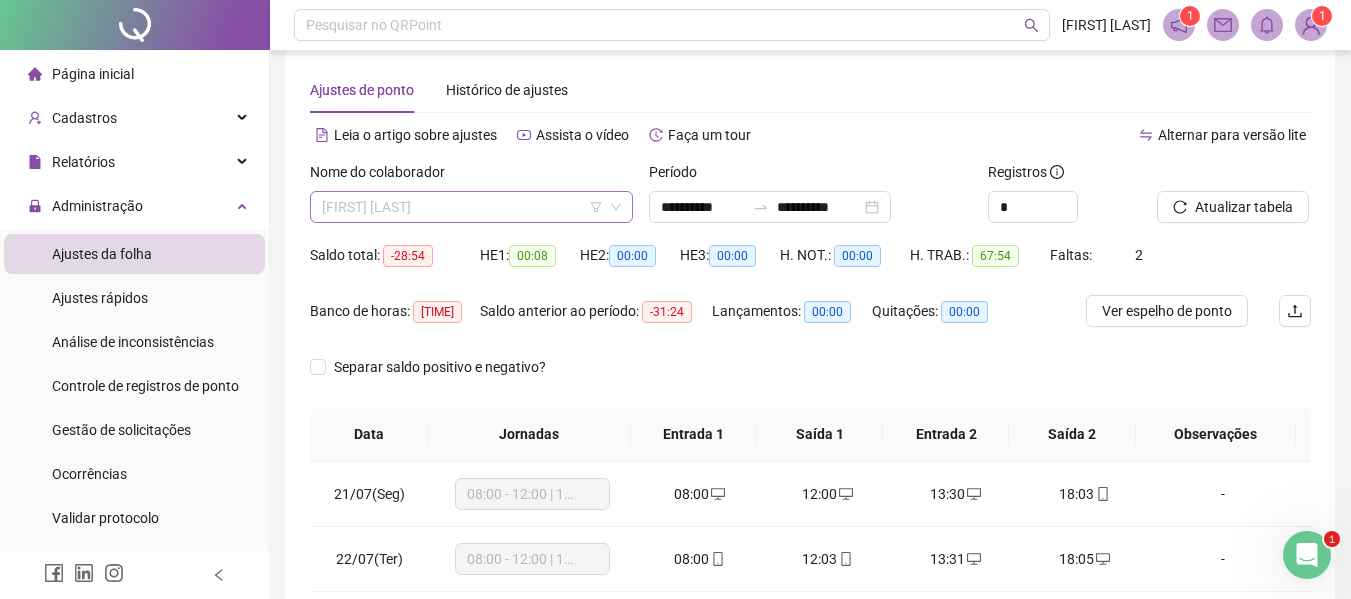 click on "[FIRST] [LAST]" at bounding box center (471, 207) 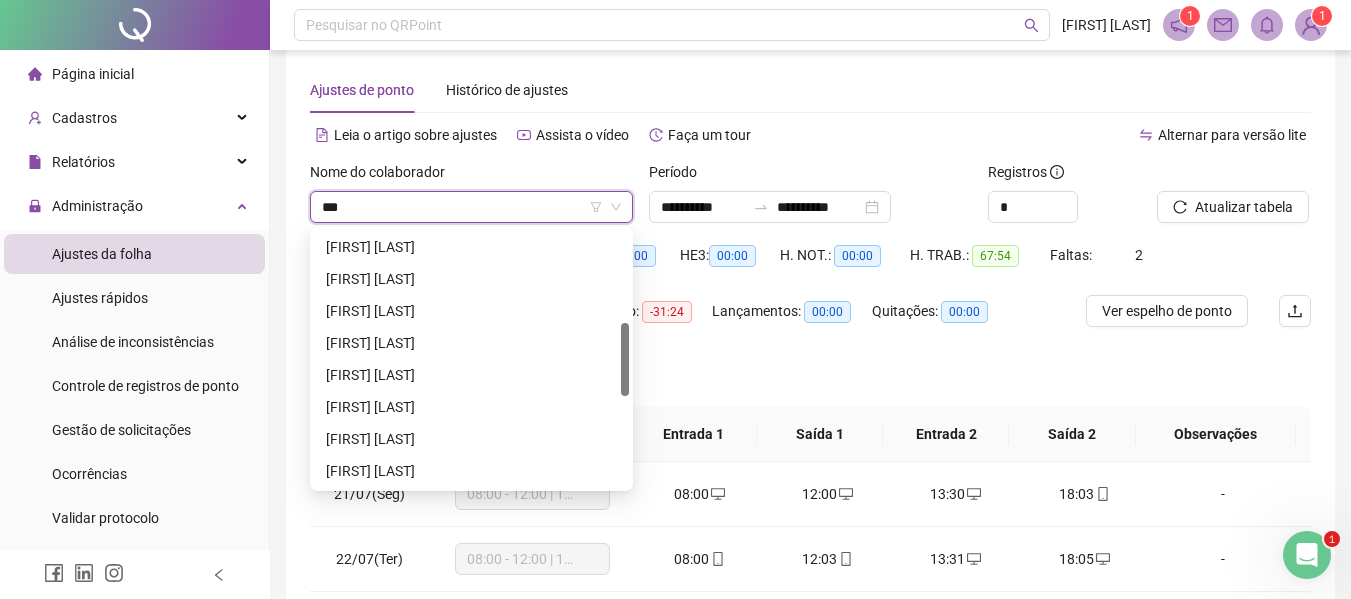 scroll, scrollTop: 0, scrollLeft: 0, axis: both 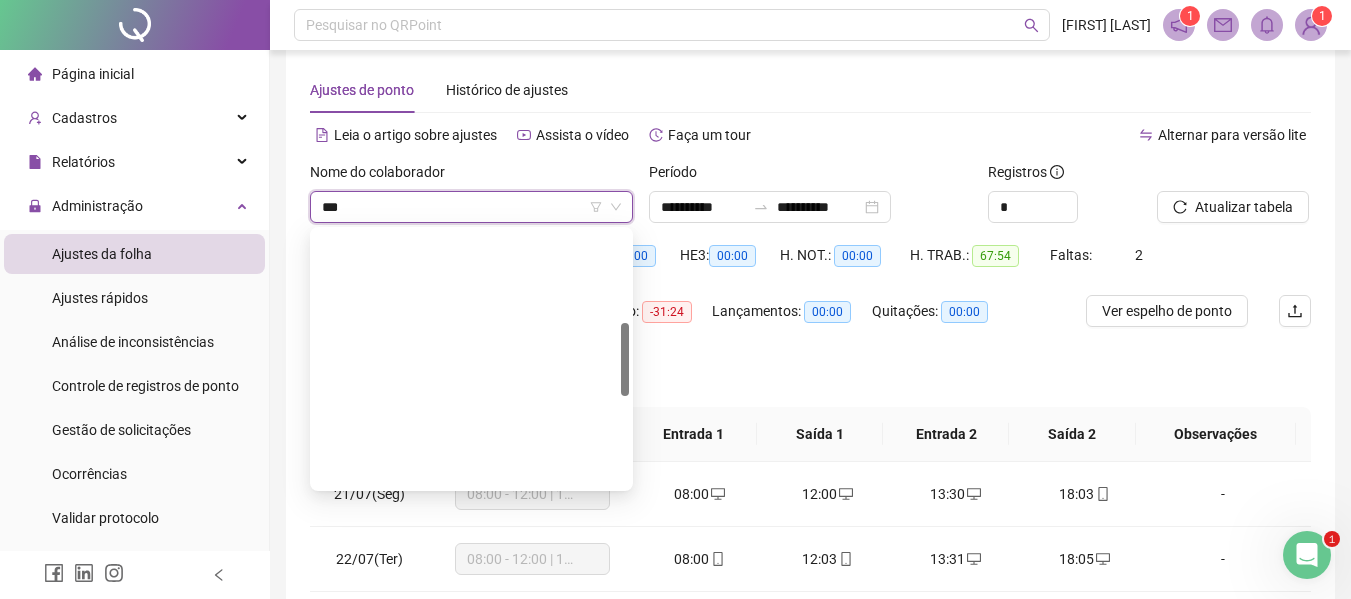 type on "****" 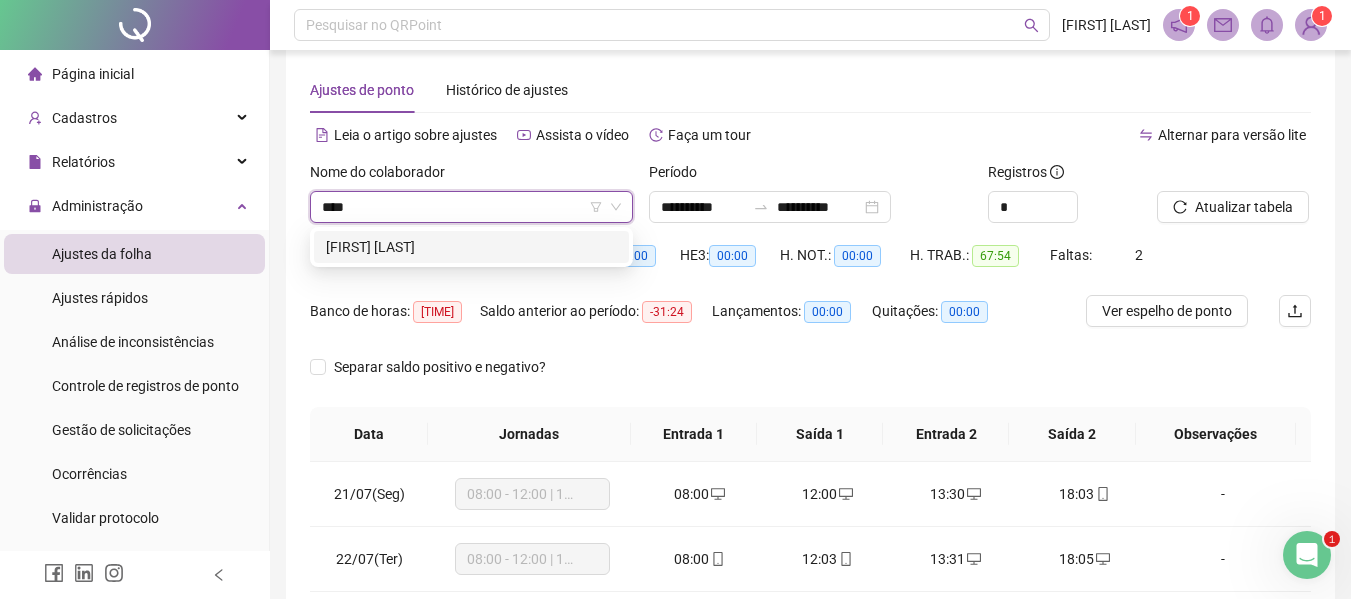 click on "[FIRST] [LAST]" at bounding box center [471, 247] 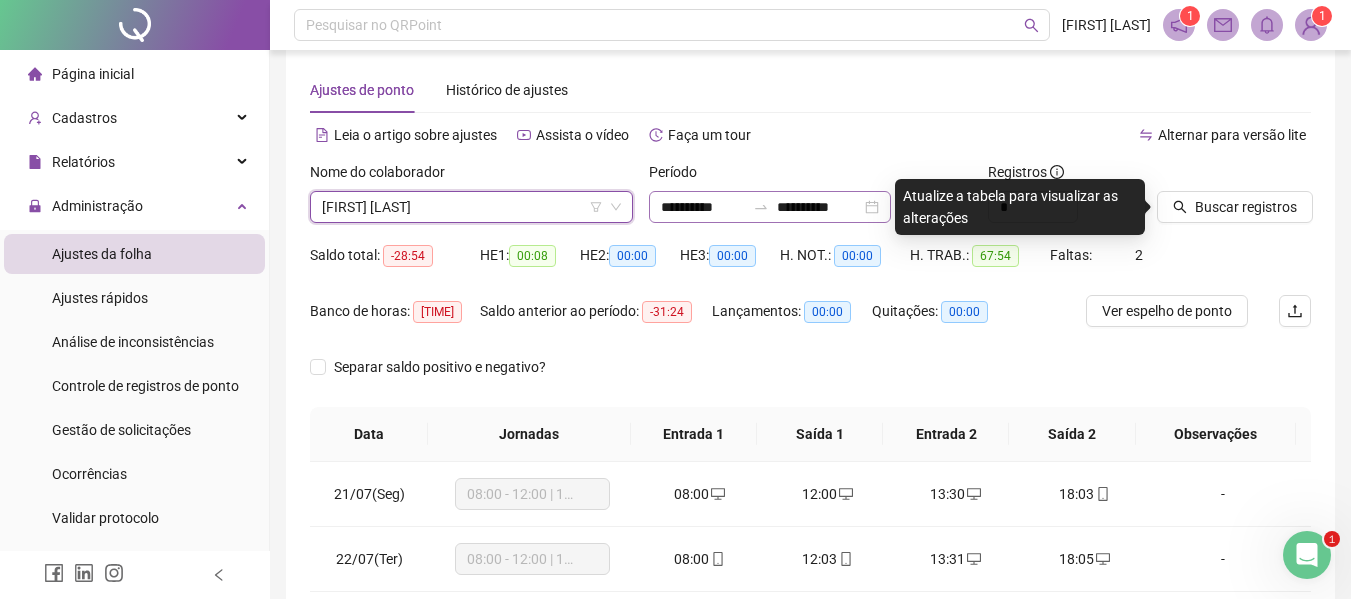 click on "**********" at bounding box center [770, 207] 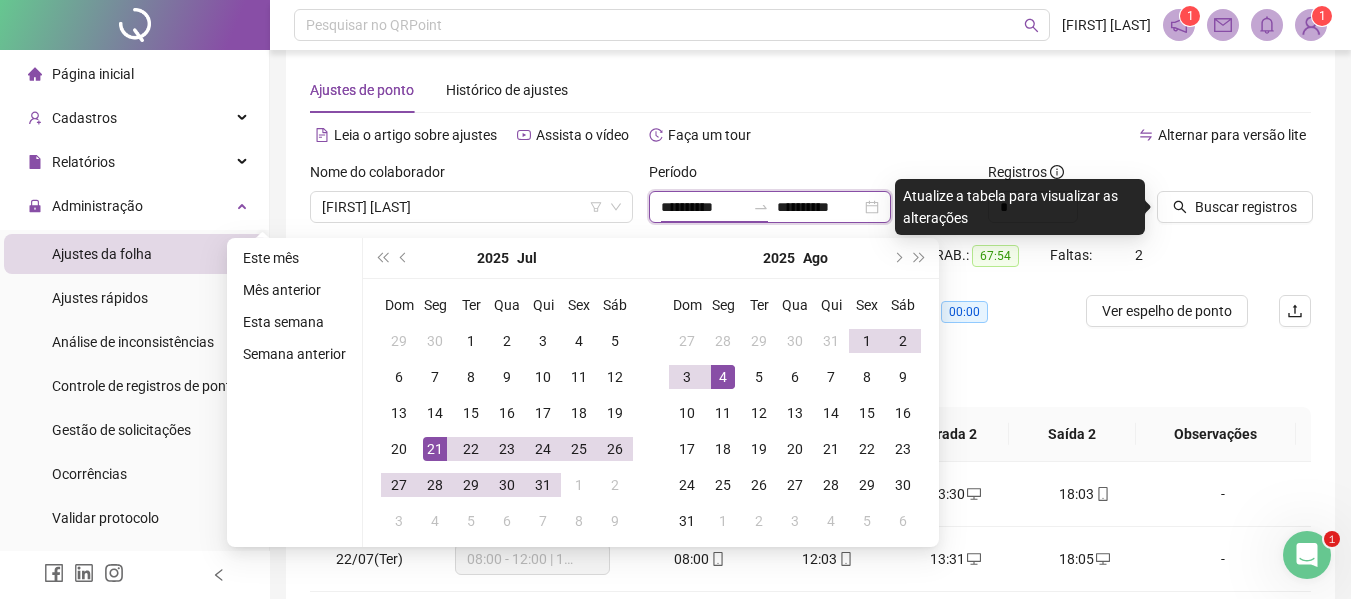 click on "**********" at bounding box center [703, 207] 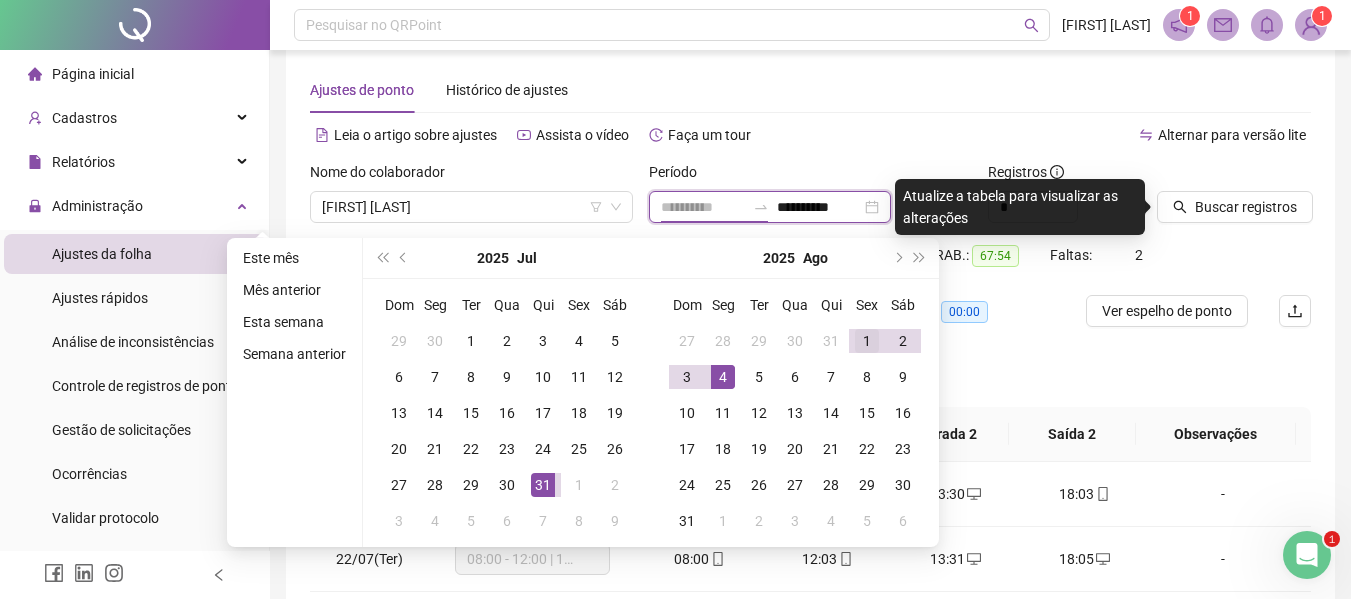 type on "**********" 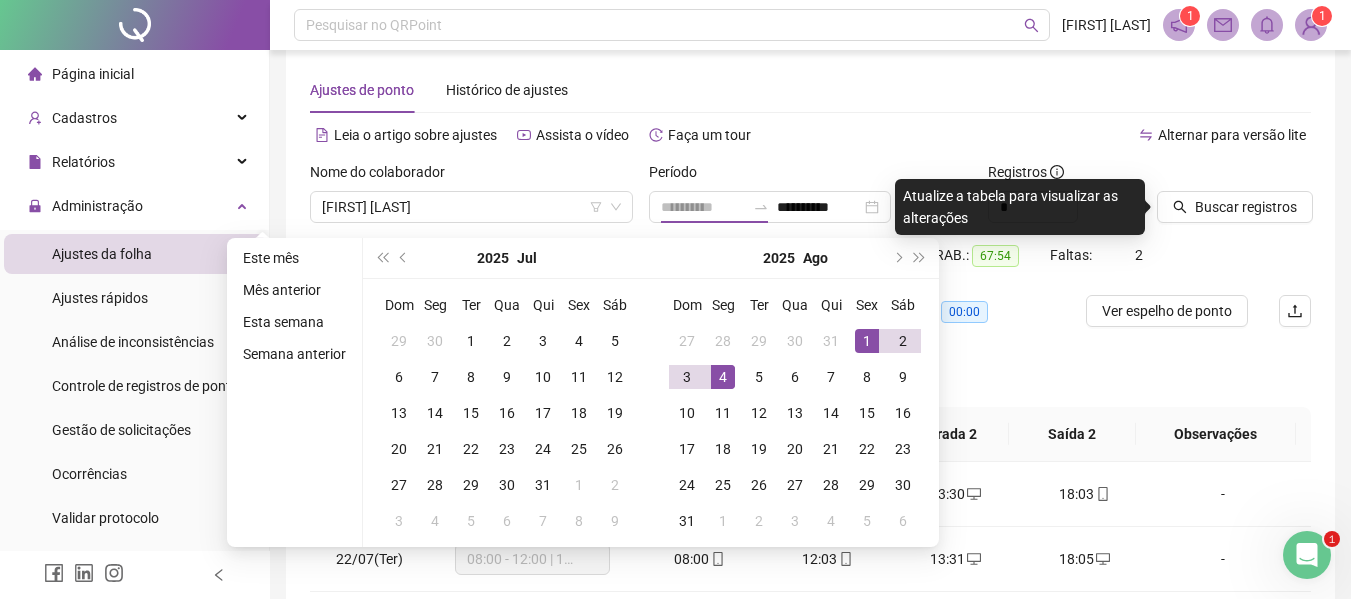 click on "1" at bounding box center [867, 341] 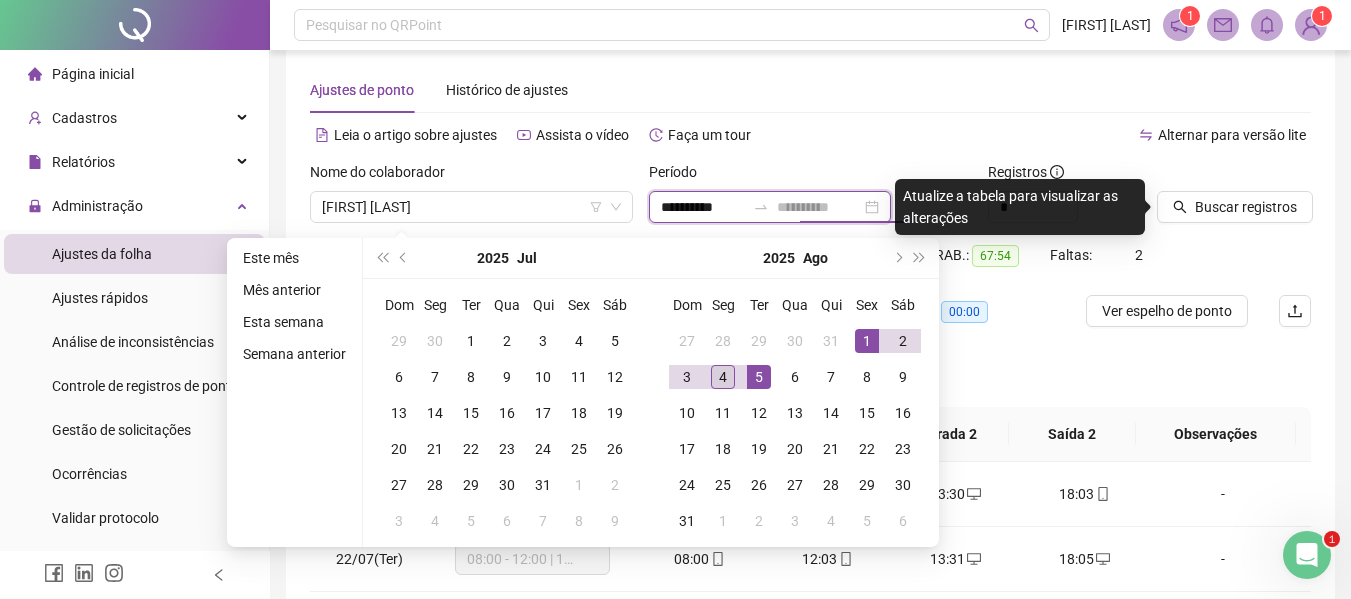 type on "**********" 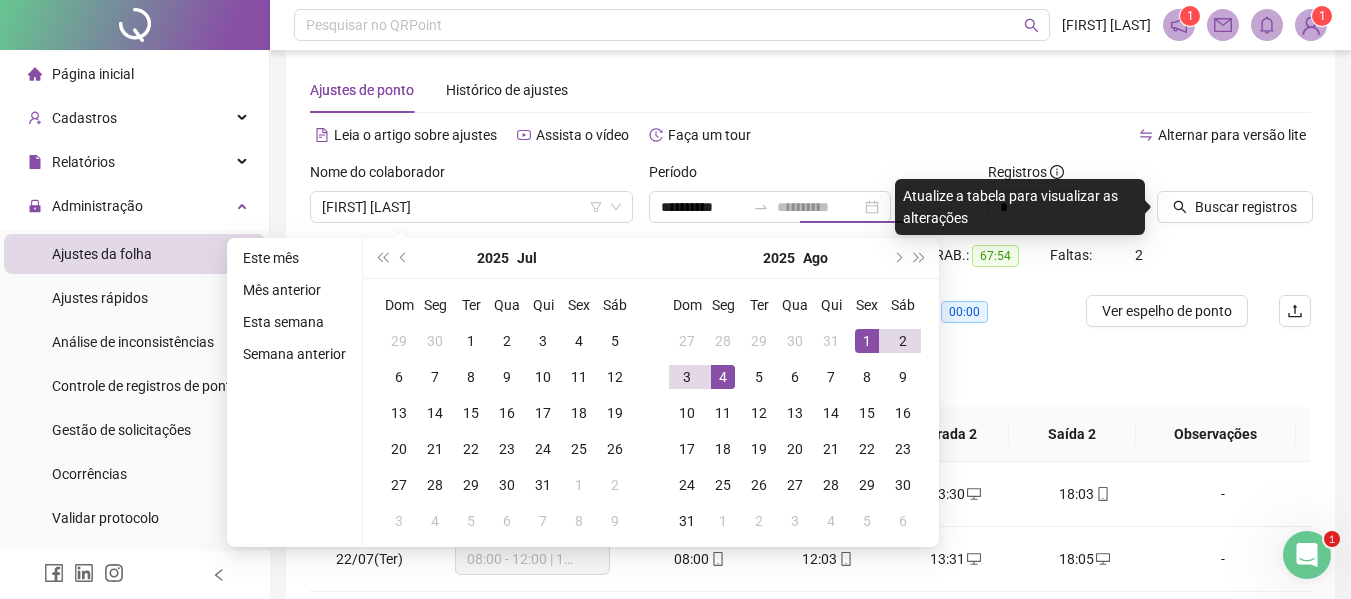 click on "4" at bounding box center (723, 377) 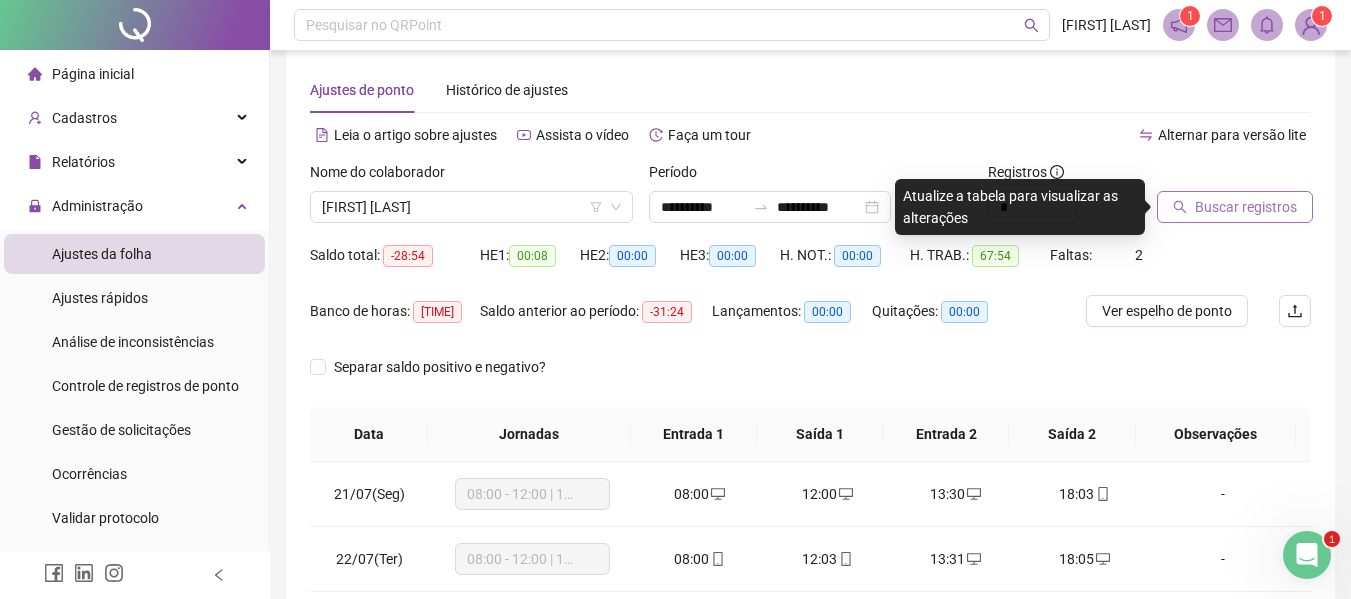click on "Buscar registros" at bounding box center (1246, 207) 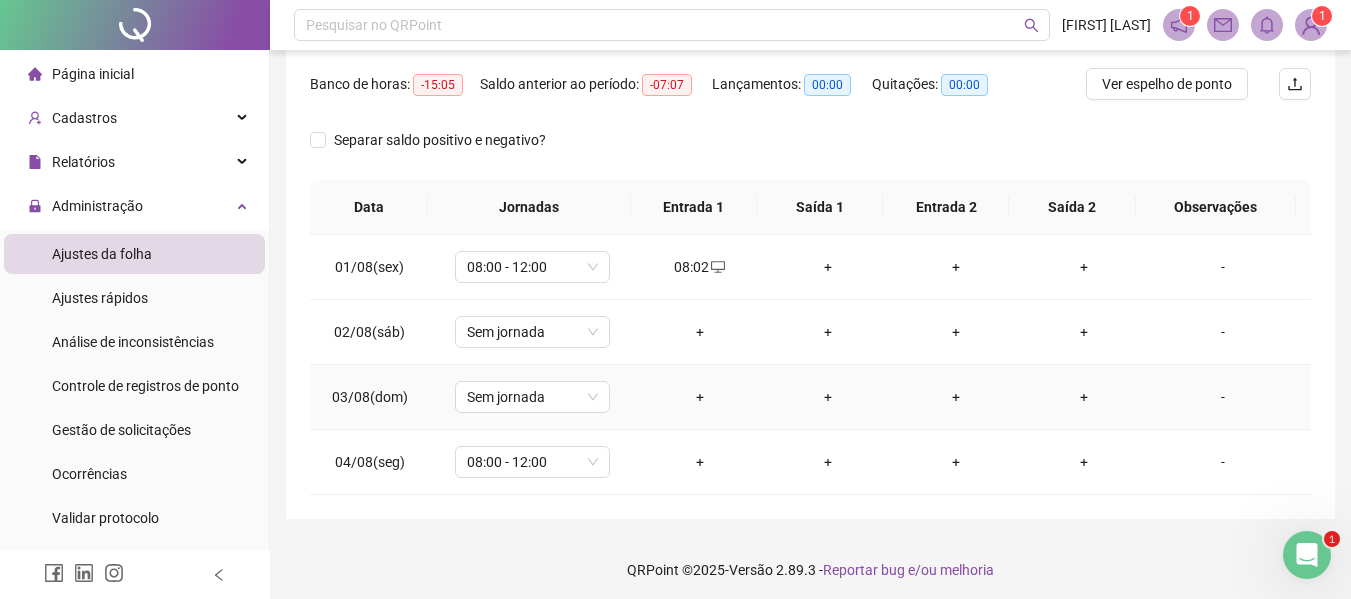 scroll, scrollTop: 256, scrollLeft: 0, axis: vertical 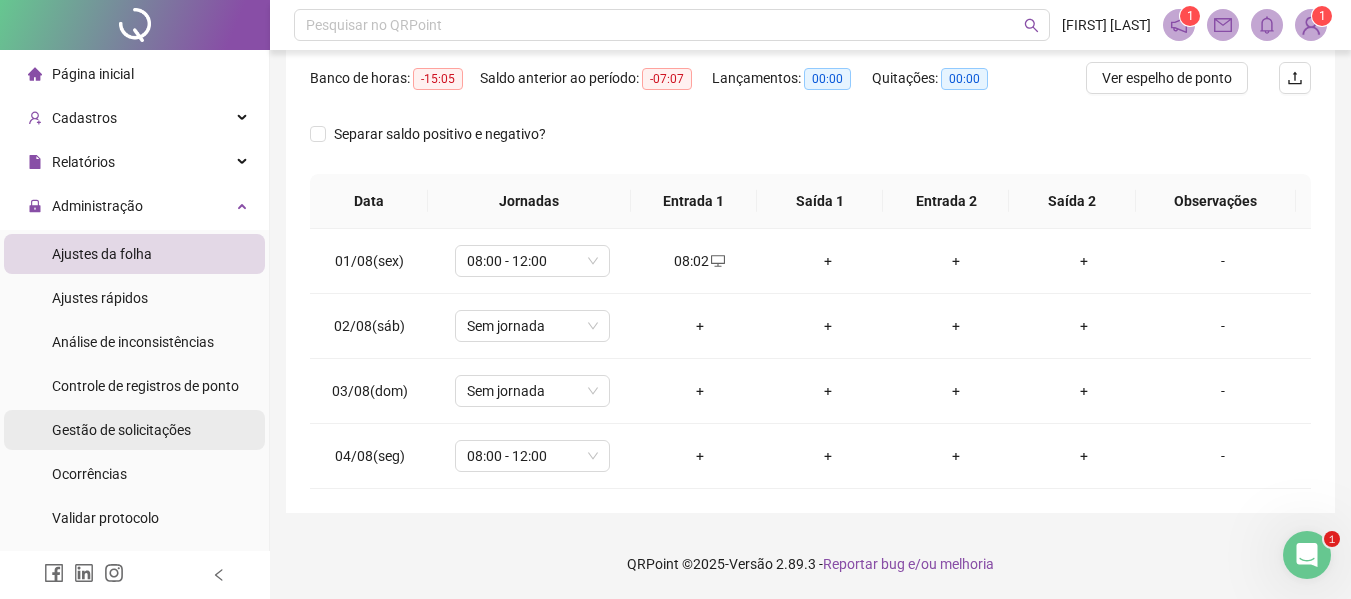 click on "Gestão de solicitações" at bounding box center (121, 430) 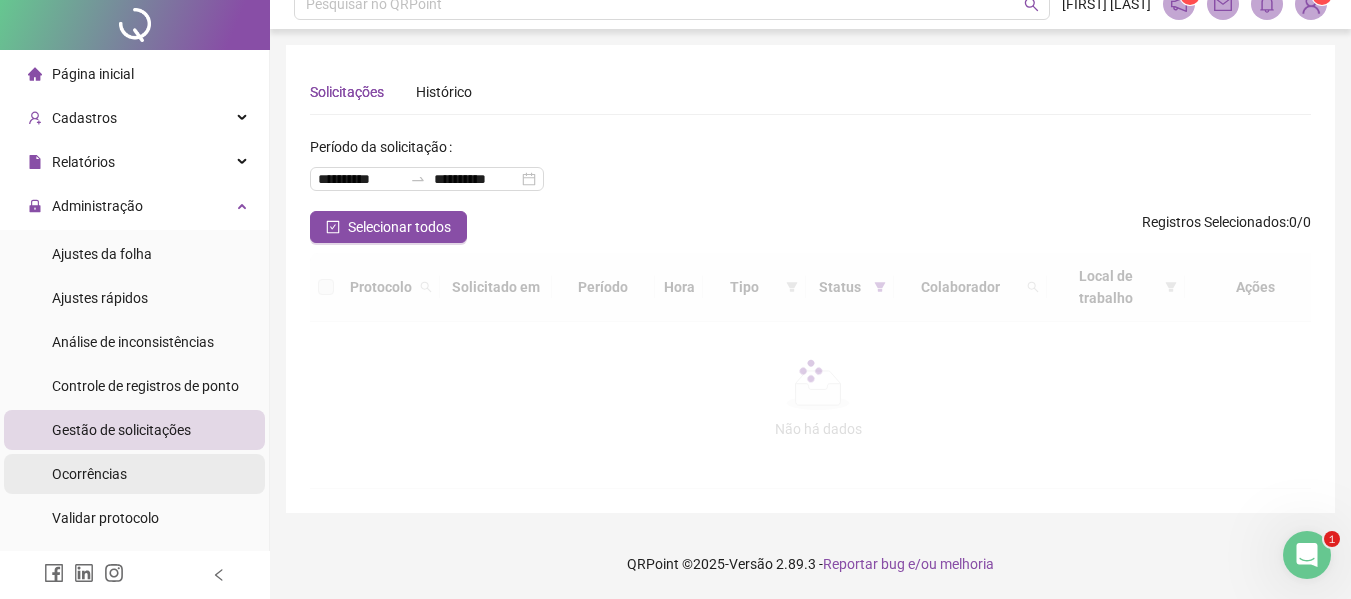 scroll, scrollTop: 0, scrollLeft: 0, axis: both 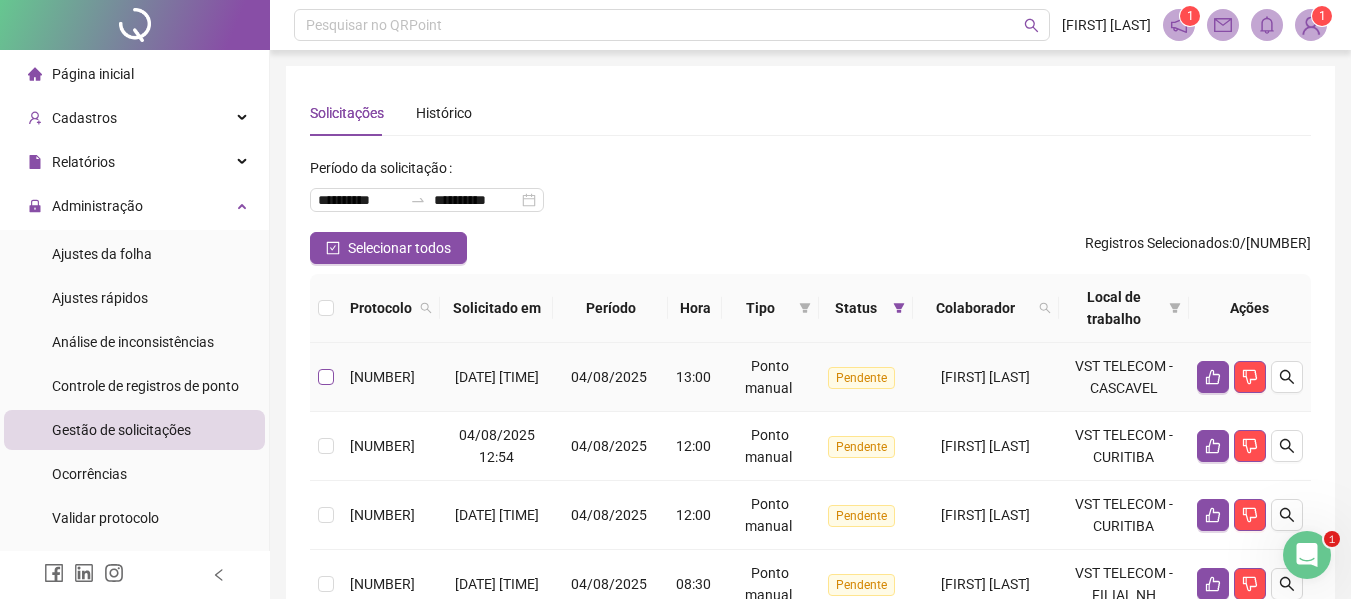 click at bounding box center [326, 377] 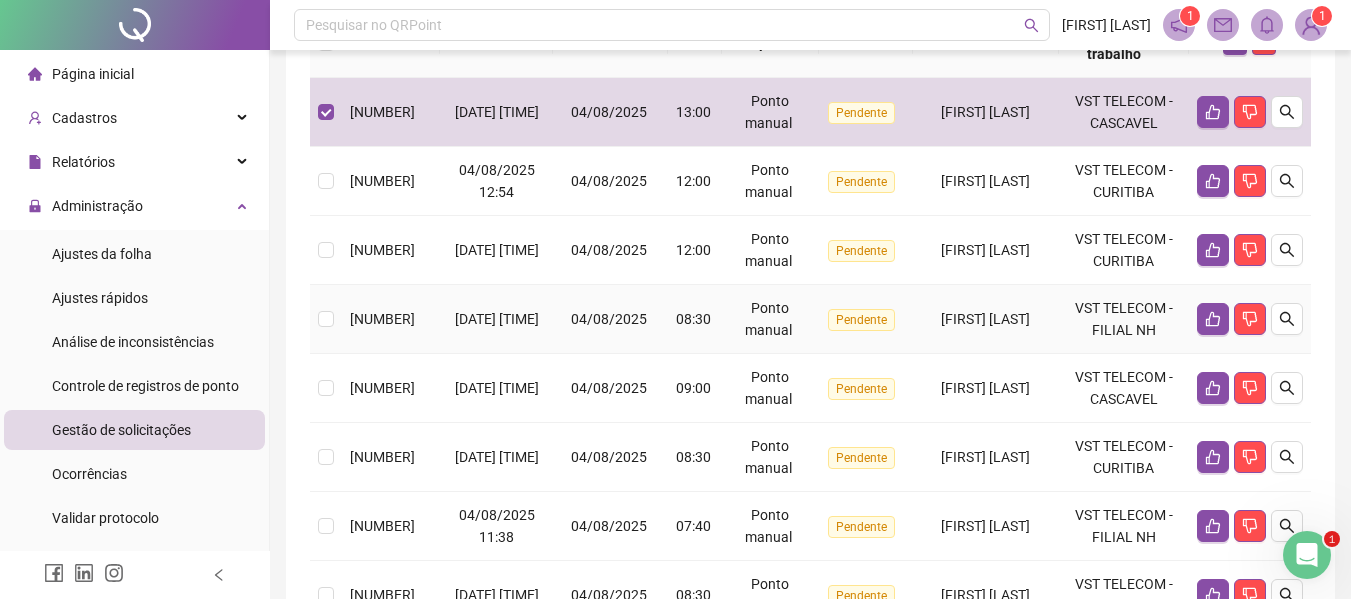 scroll, scrollTop: 300, scrollLeft: 0, axis: vertical 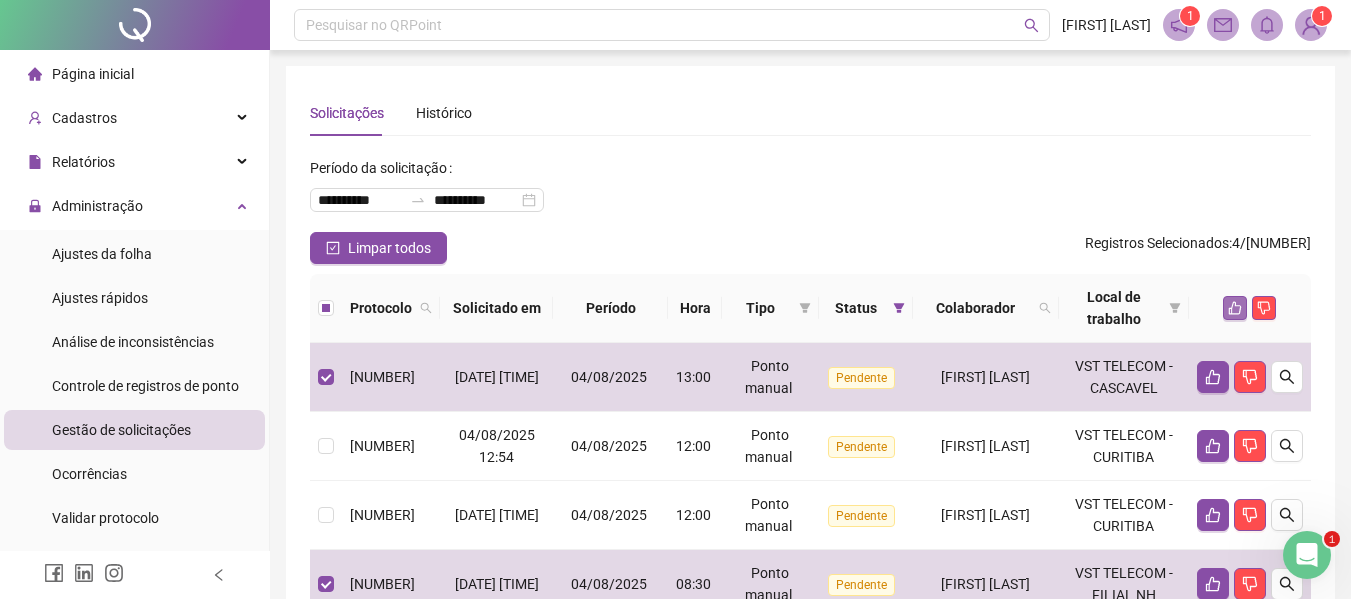click 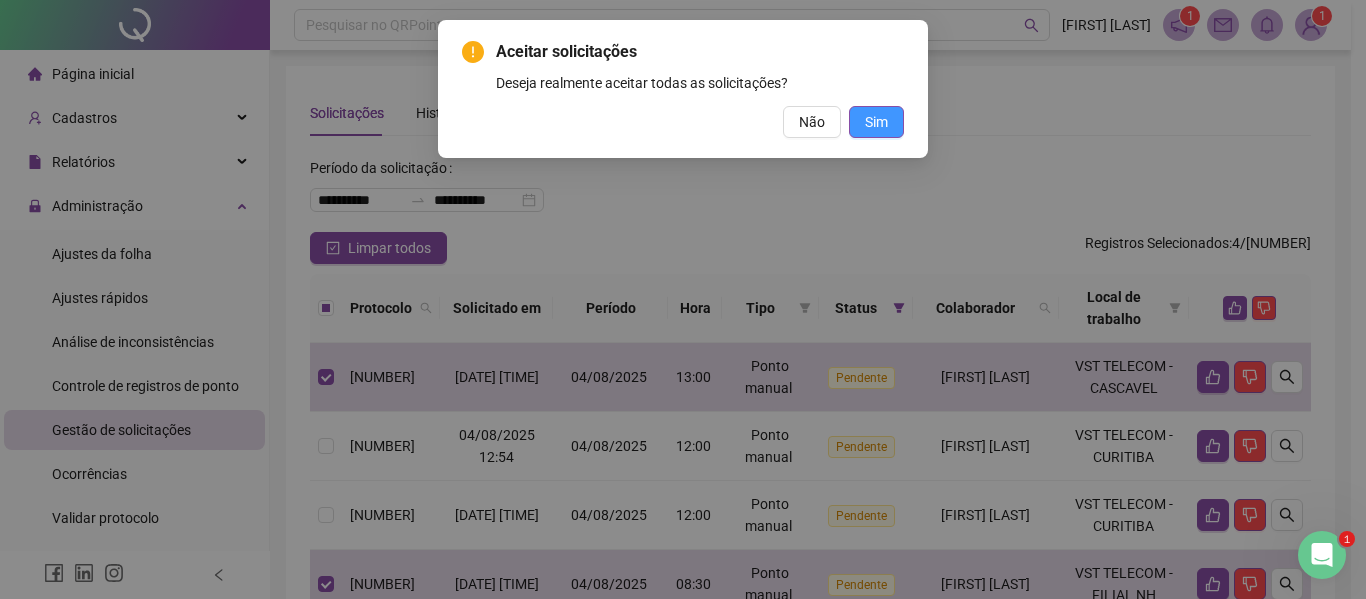 click on "Sim" at bounding box center (876, 122) 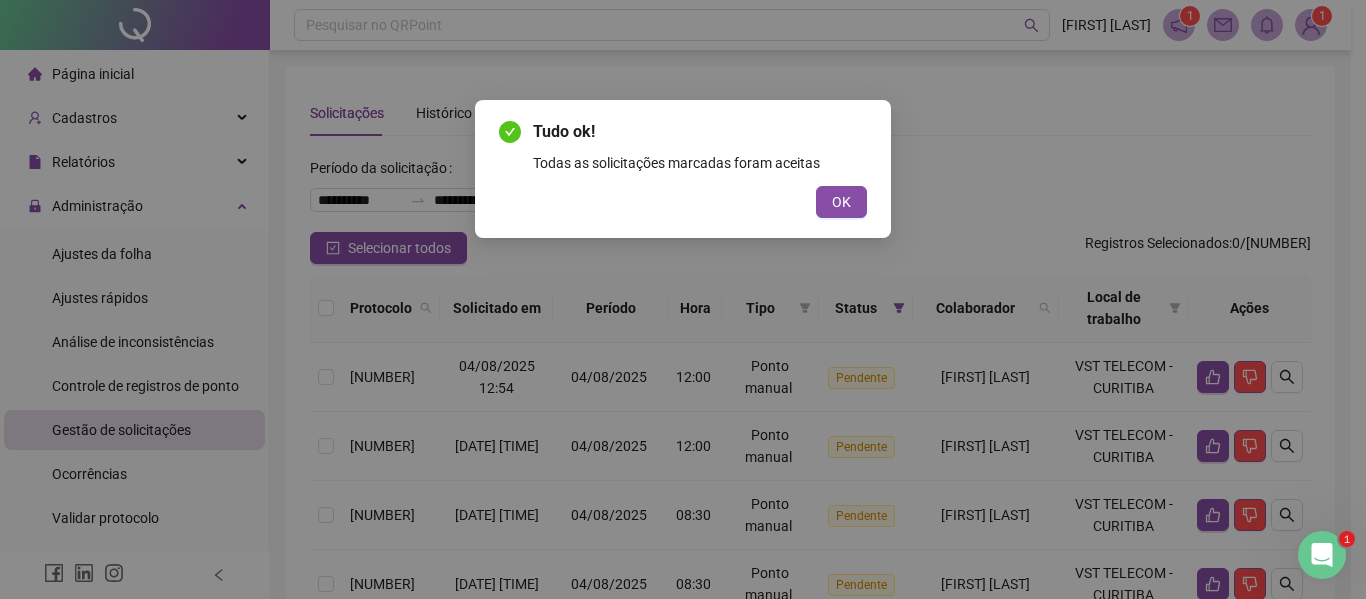 click on "OK" at bounding box center [841, 202] 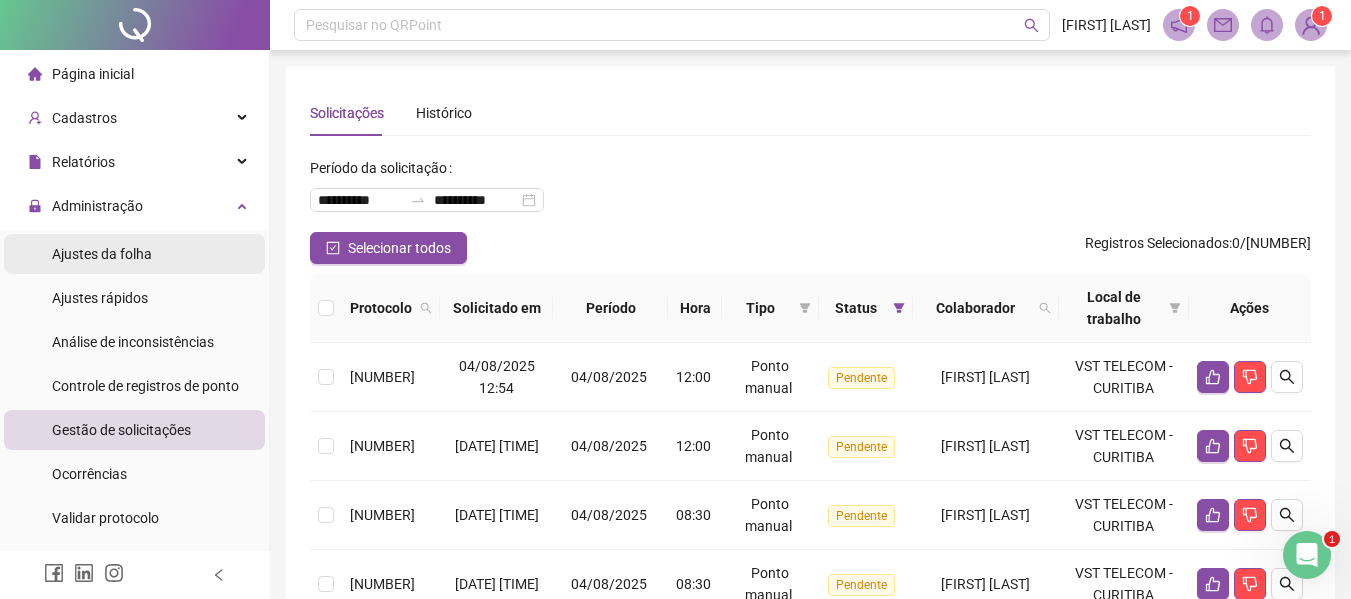 click on "Ajustes da folha" at bounding box center [102, 254] 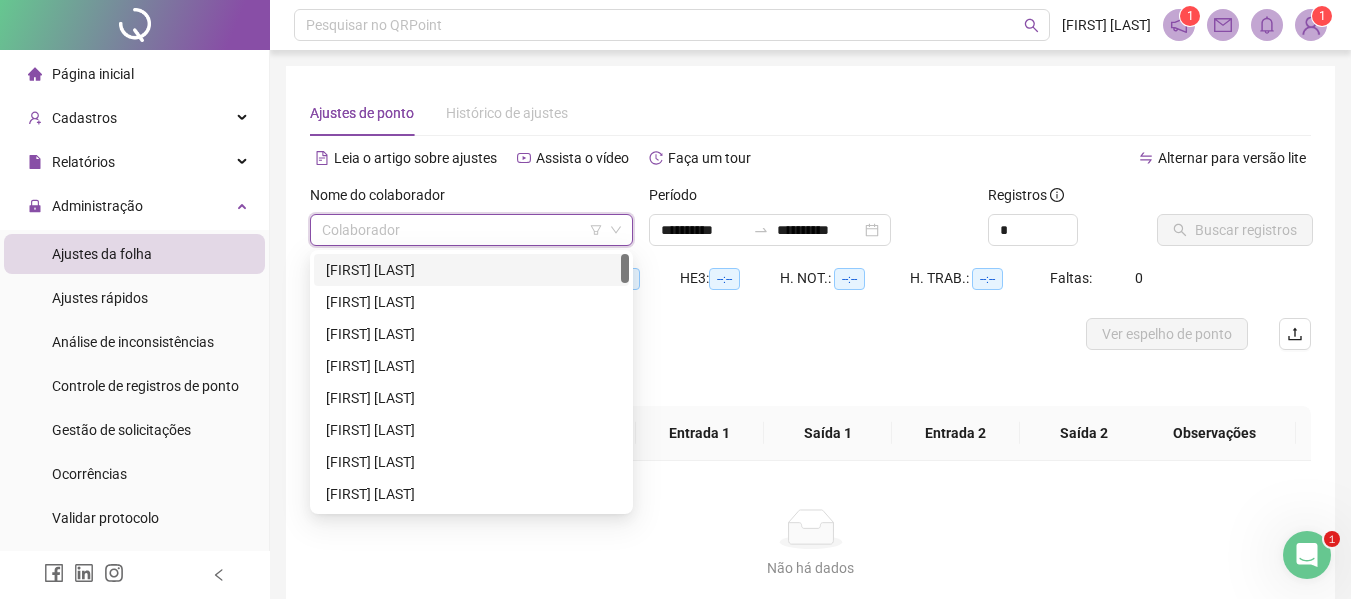 click at bounding box center [462, 230] 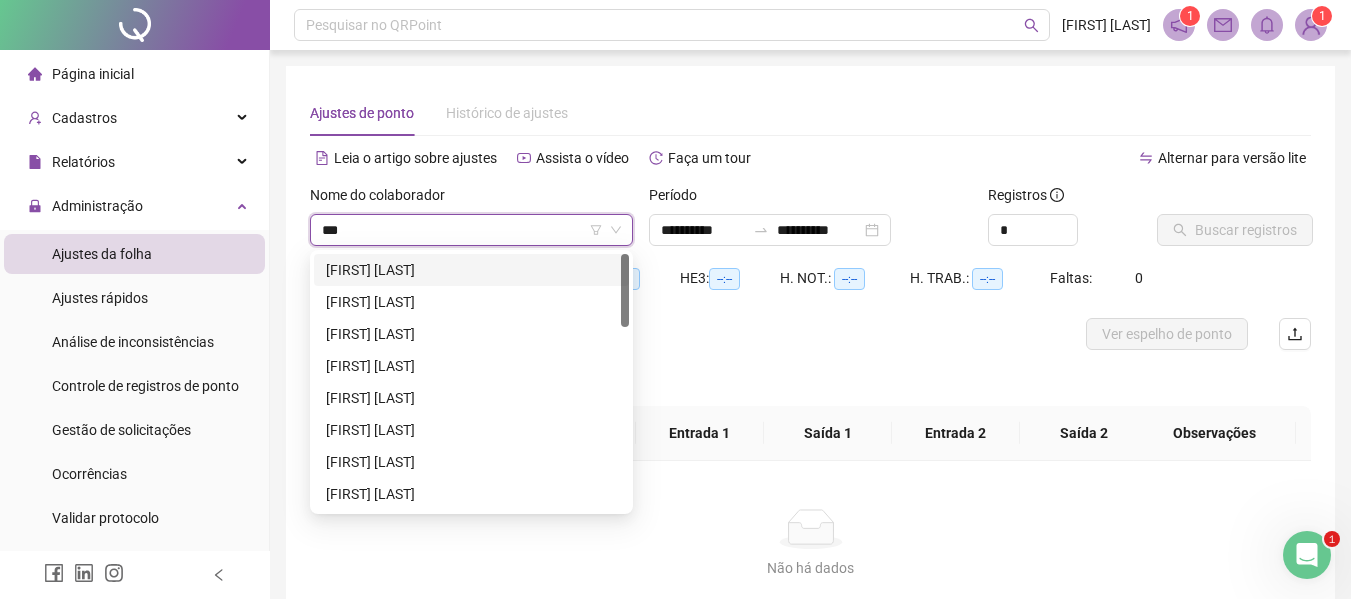 type on "****" 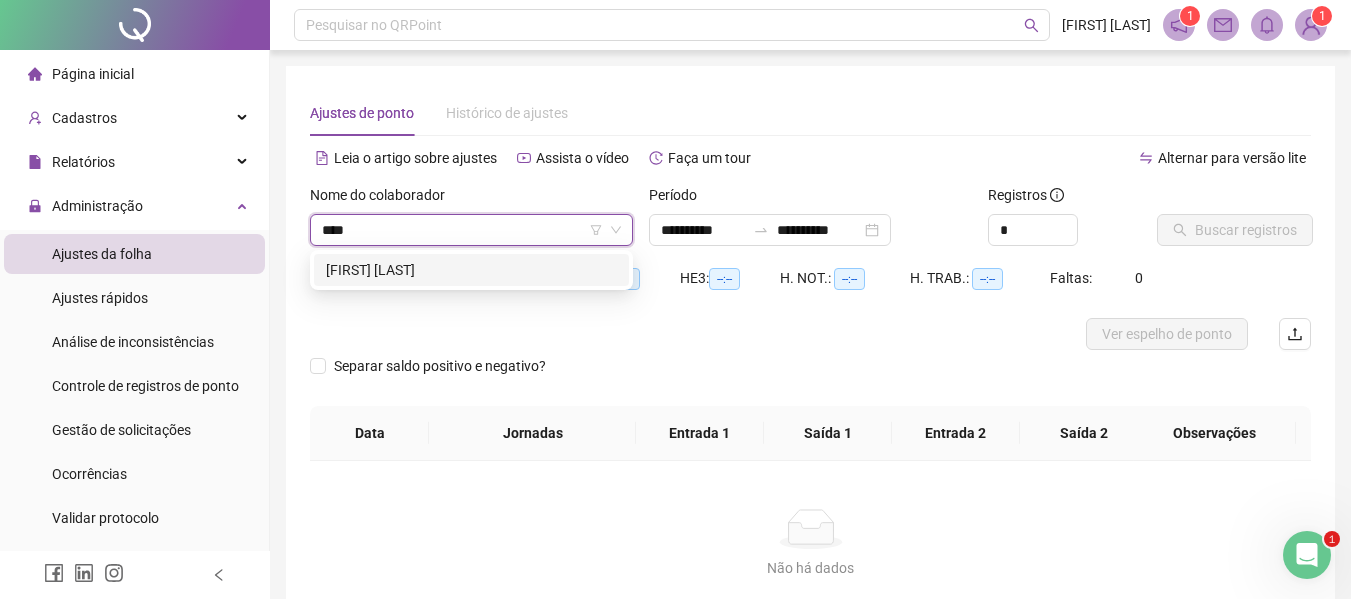 click on "[FIRST] [LAST]" at bounding box center [471, 270] 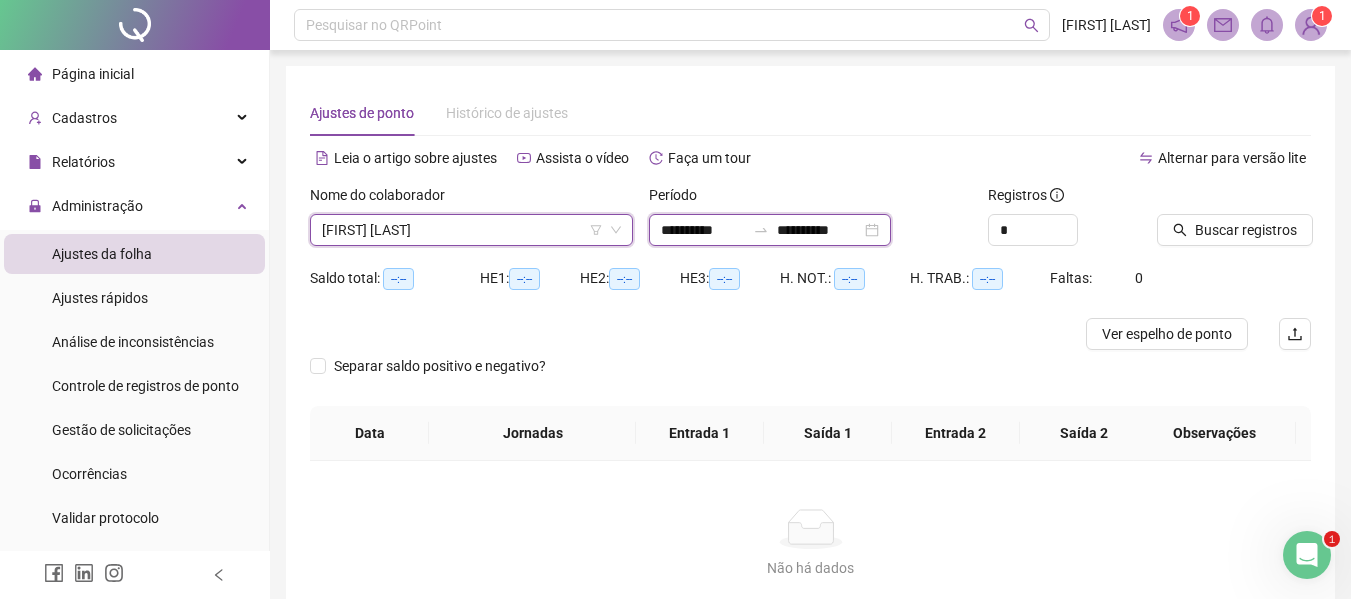 click on "**********" at bounding box center (703, 230) 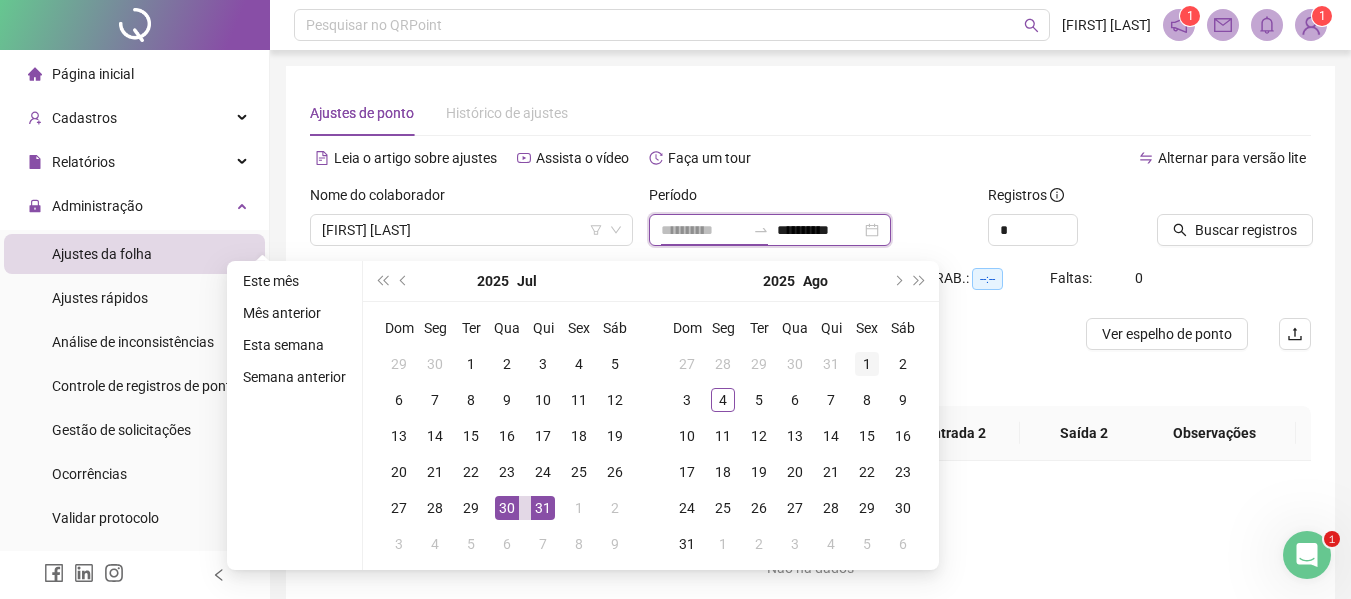 type on "**********" 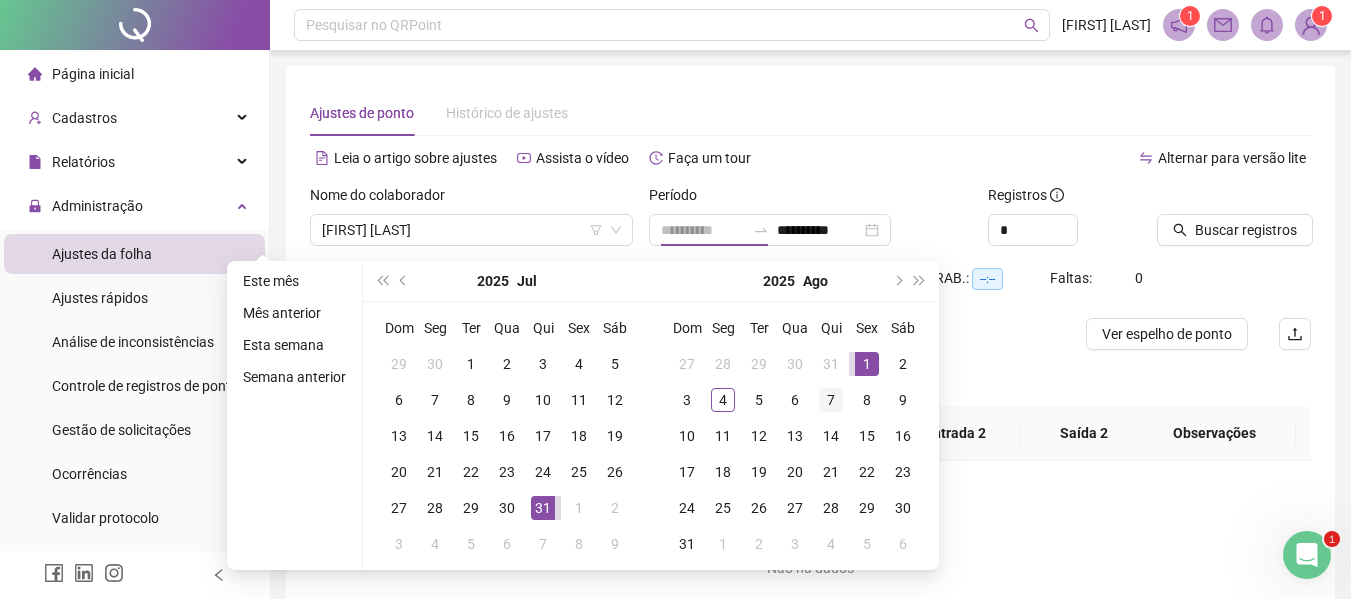drag, startPoint x: 859, startPoint y: 370, endPoint x: 821, endPoint y: 381, distance: 39.56008 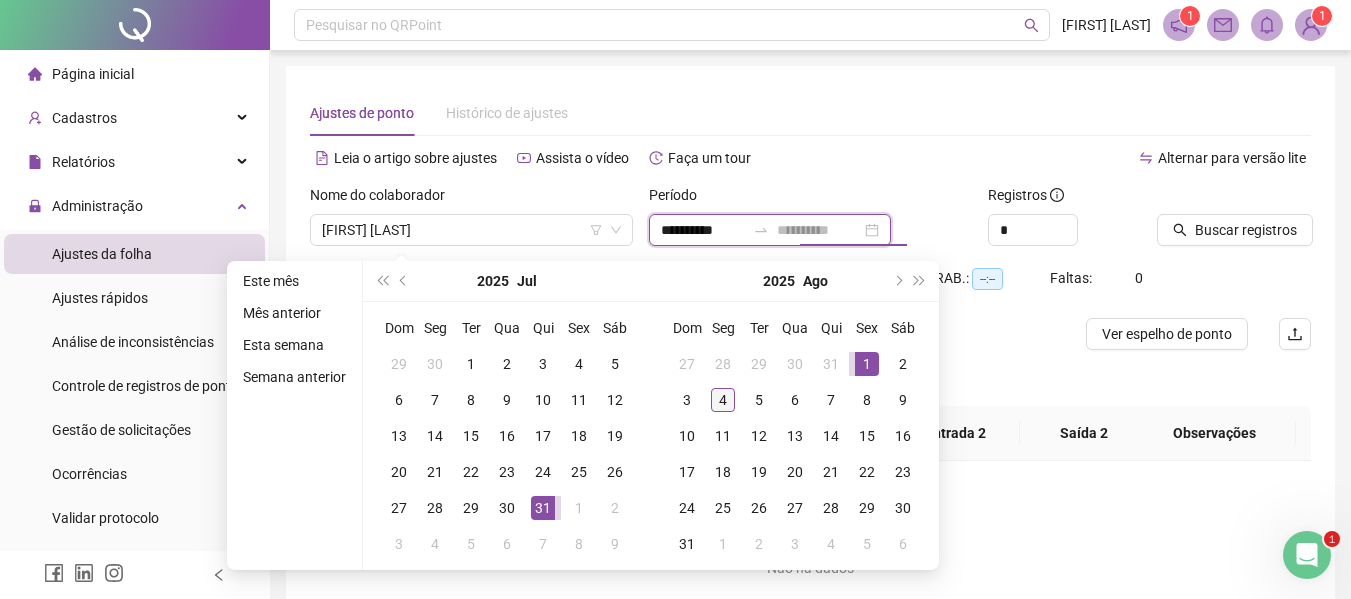 type on "**********" 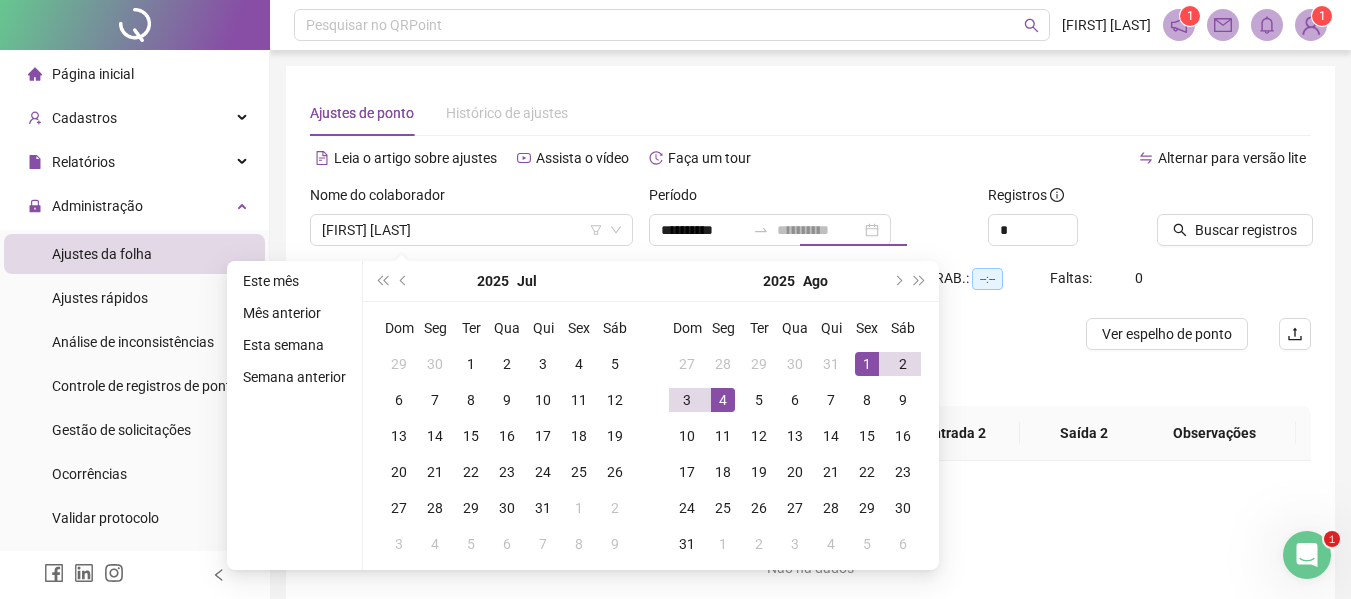 click on "4" at bounding box center [723, 400] 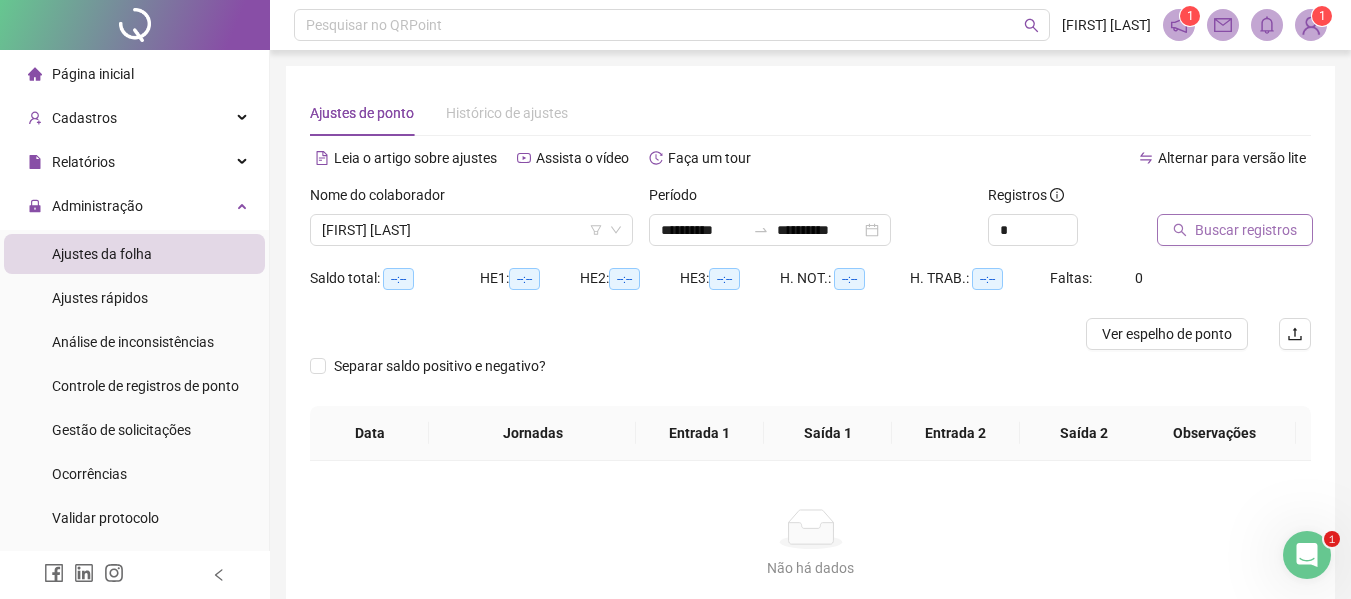click on "Buscar registros" at bounding box center [1246, 230] 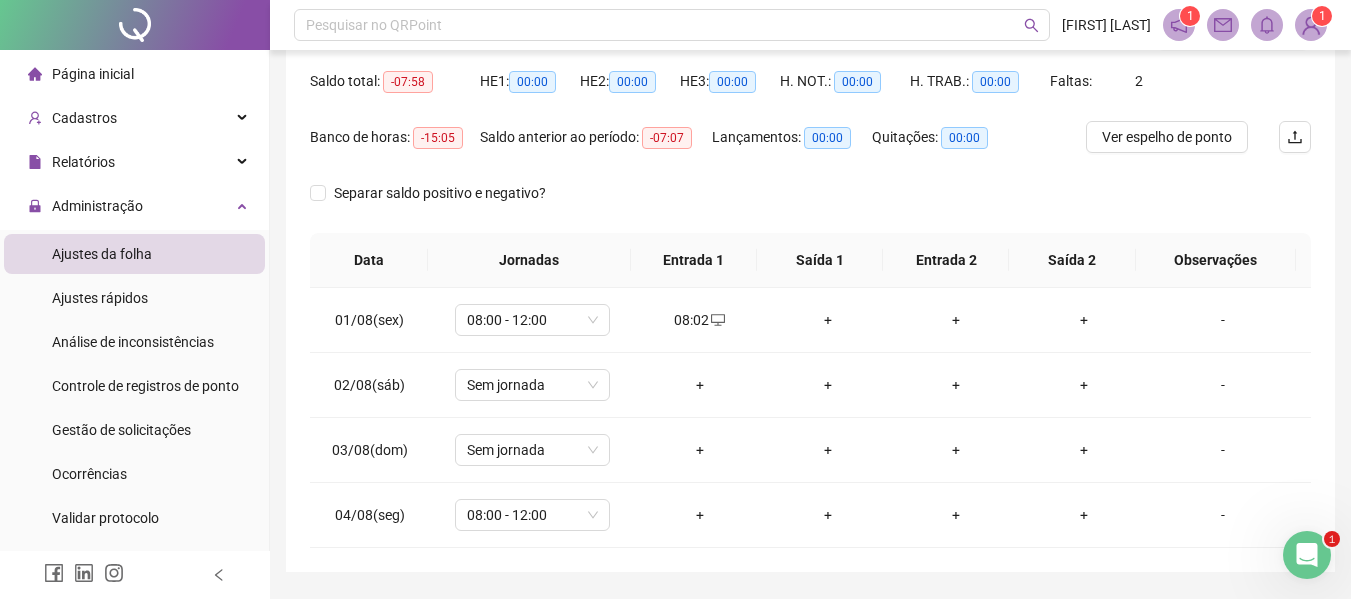 scroll, scrollTop: 200, scrollLeft: 0, axis: vertical 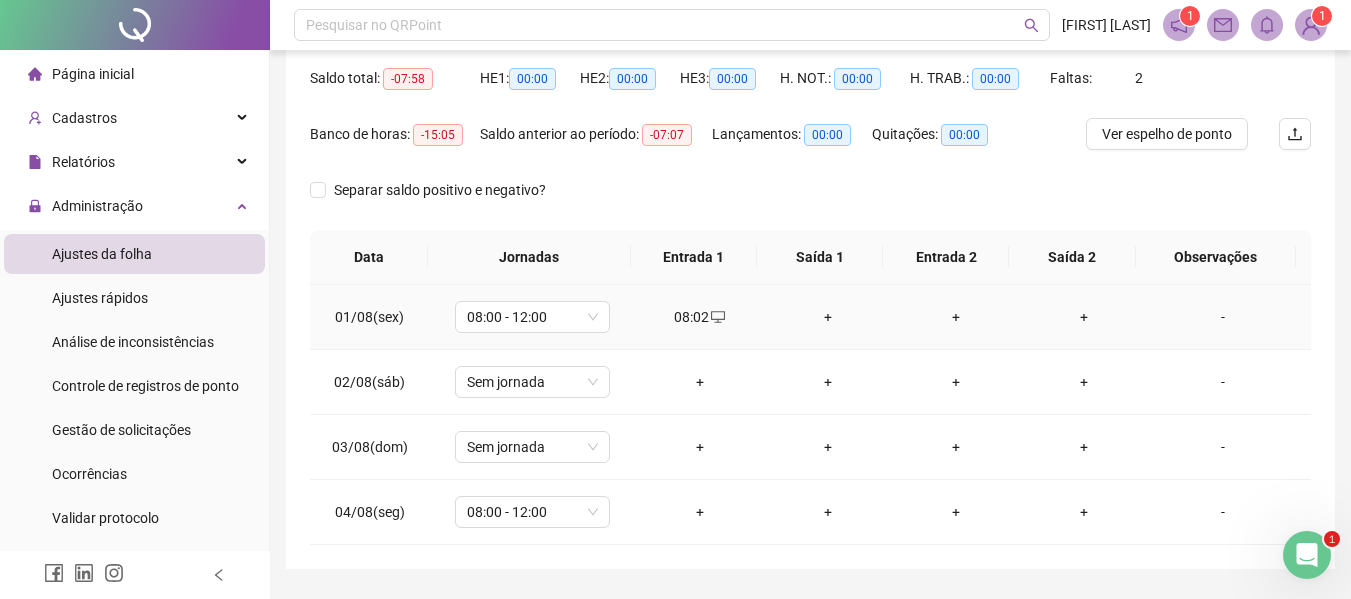 click on "+" at bounding box center [828, 317] 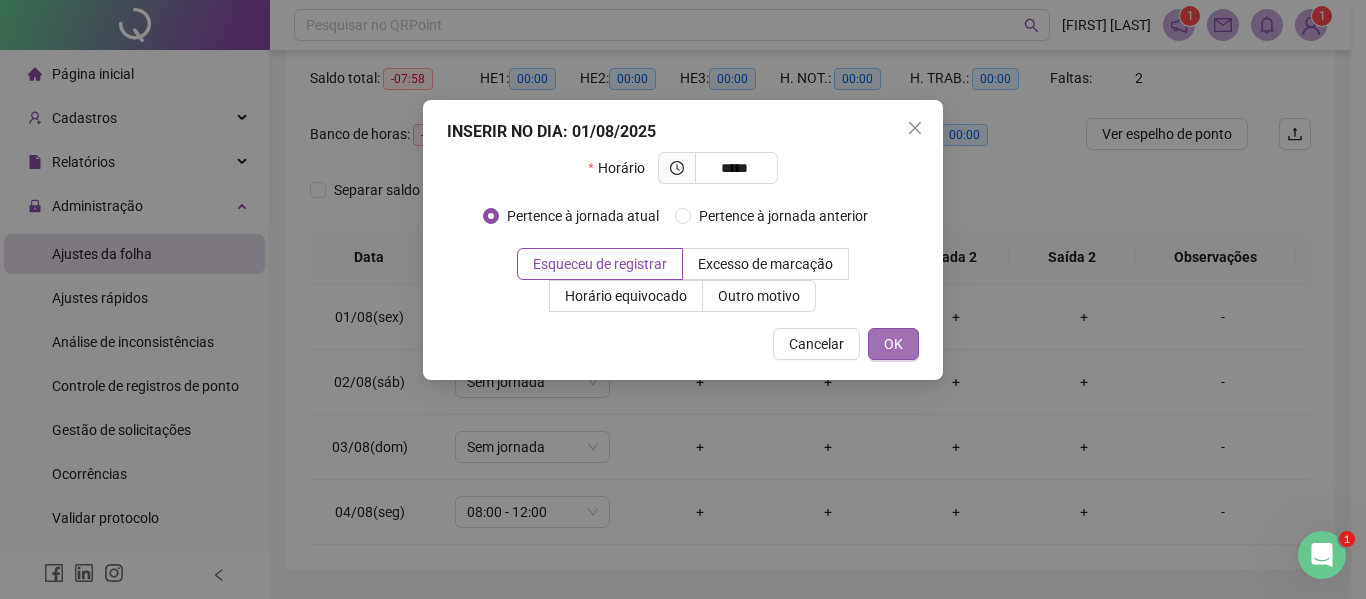type on "*****" 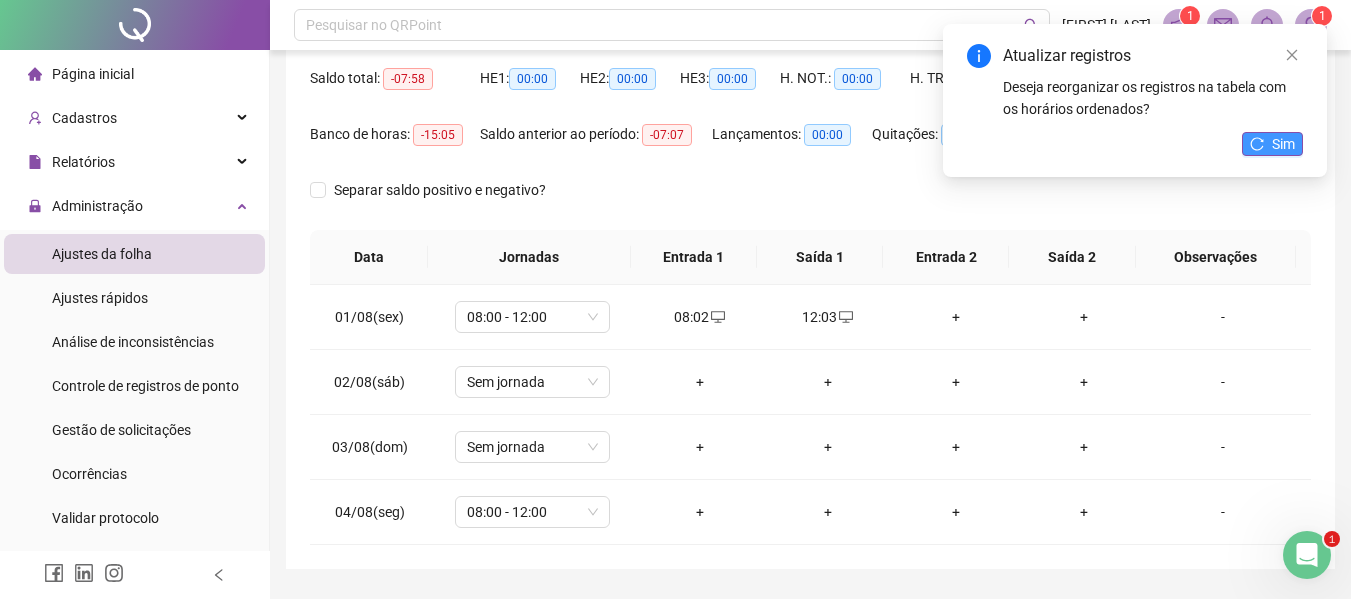 click on "Sim" at bounding box center (1272, 144) 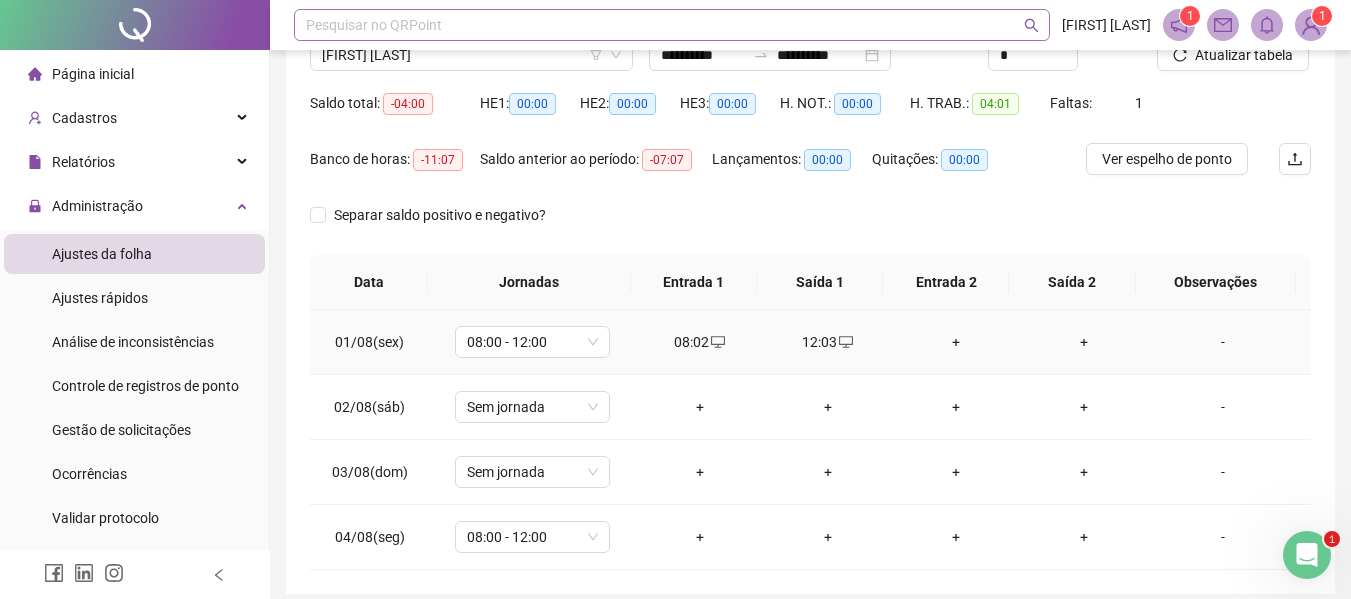 scroll, scrollTop: 256, scrollLeft: 0, axis: vertical 